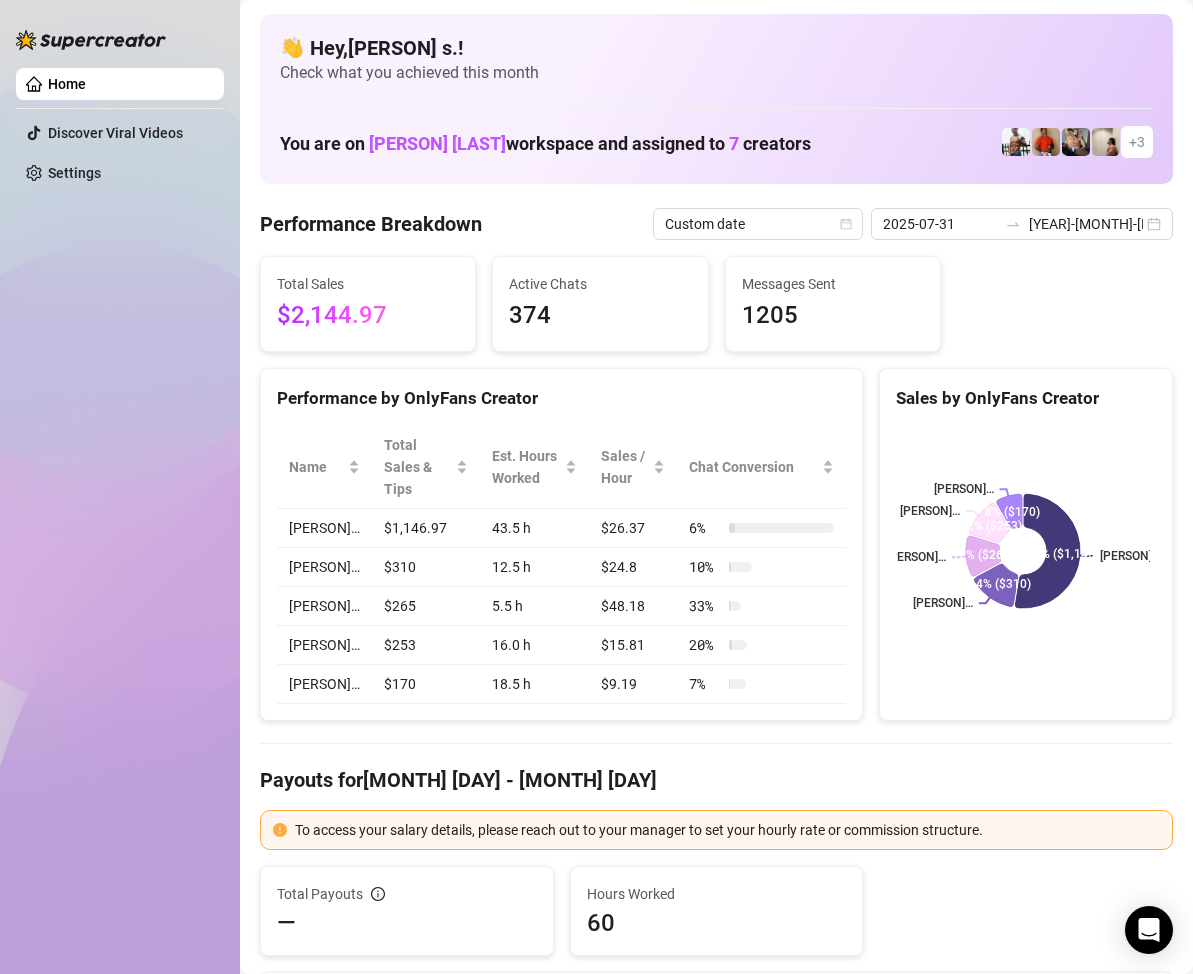 scroll, scrollTop: 0, scrollLeft: 0, axis: both 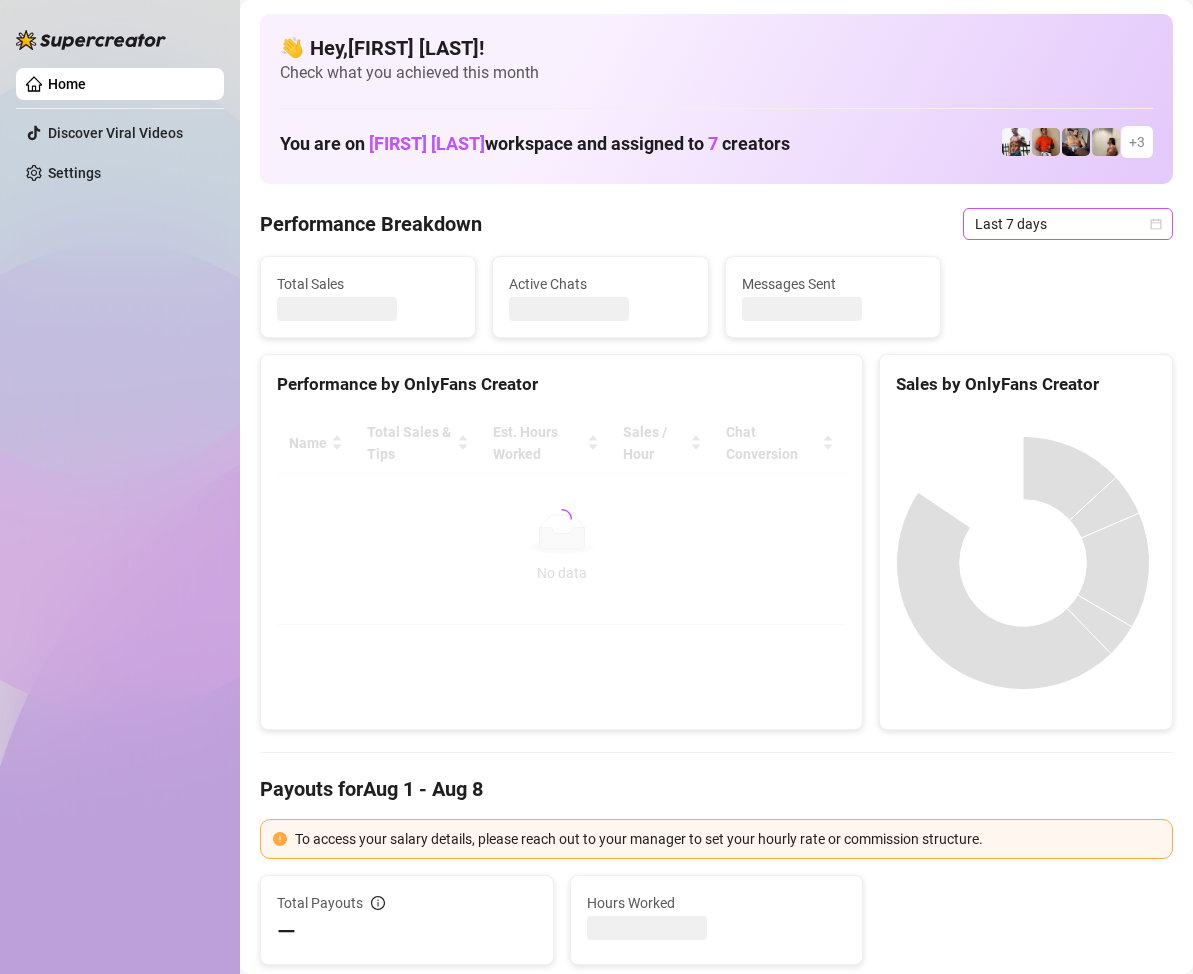 click 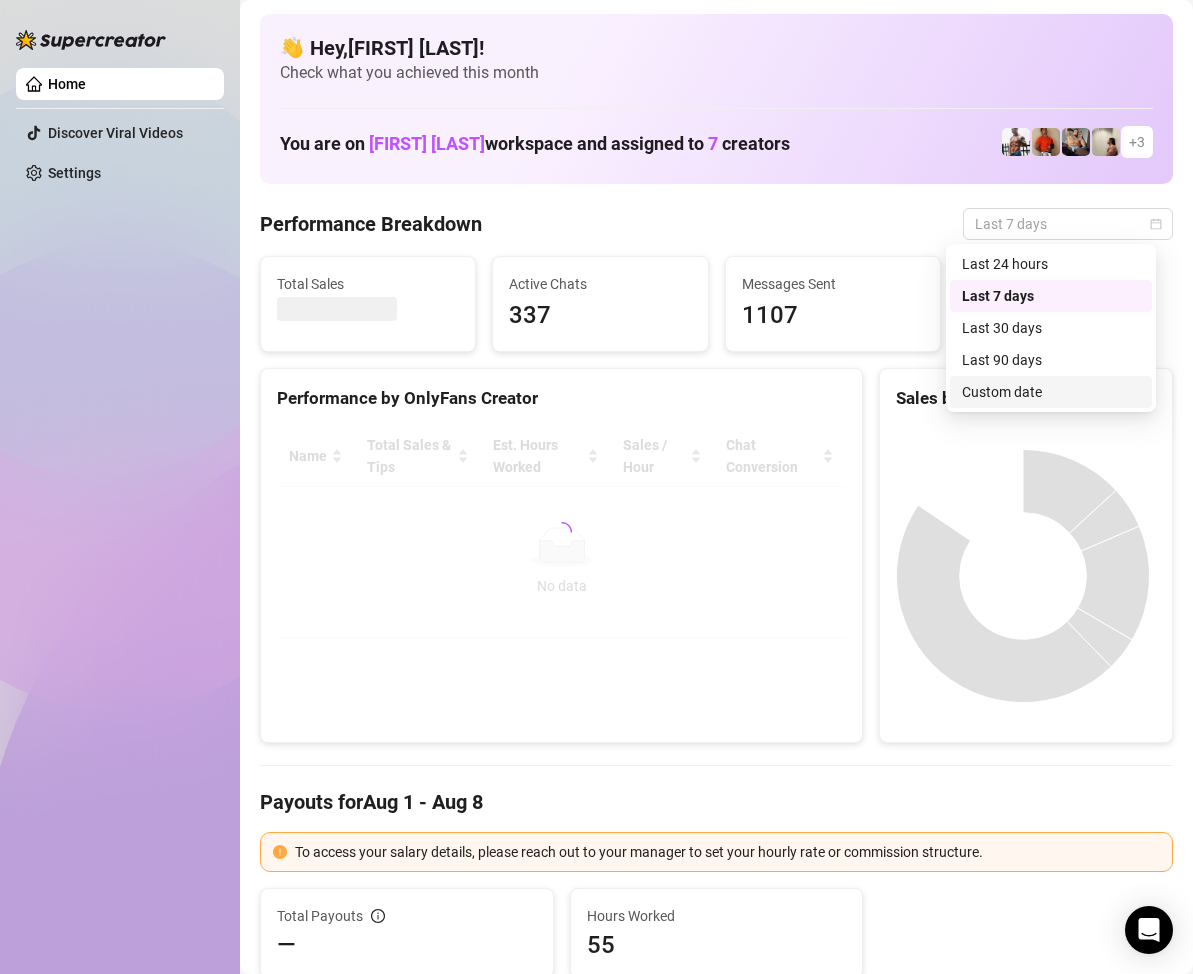 click on "Custom date" at bounding box center (1051, 392) 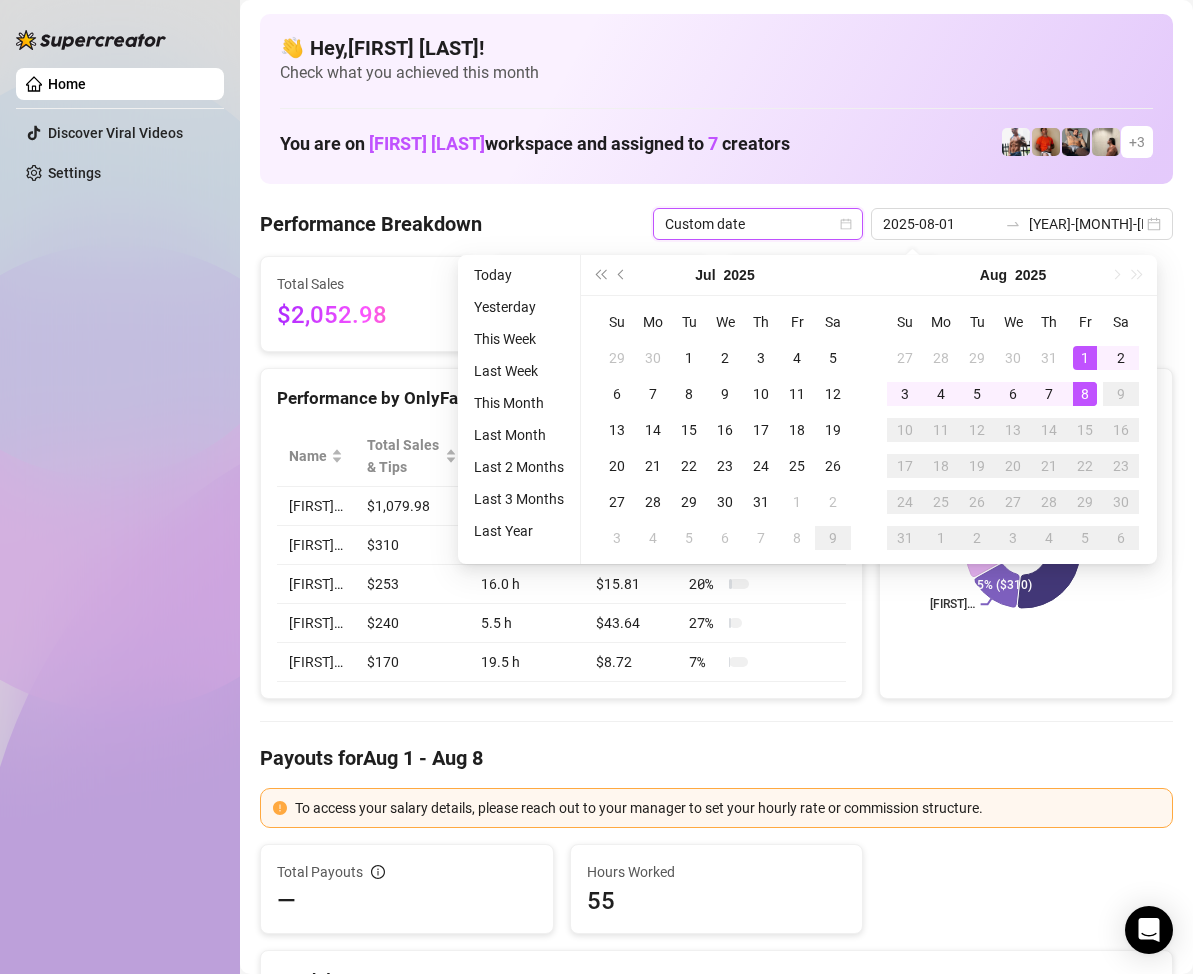 type on "[DATE]" 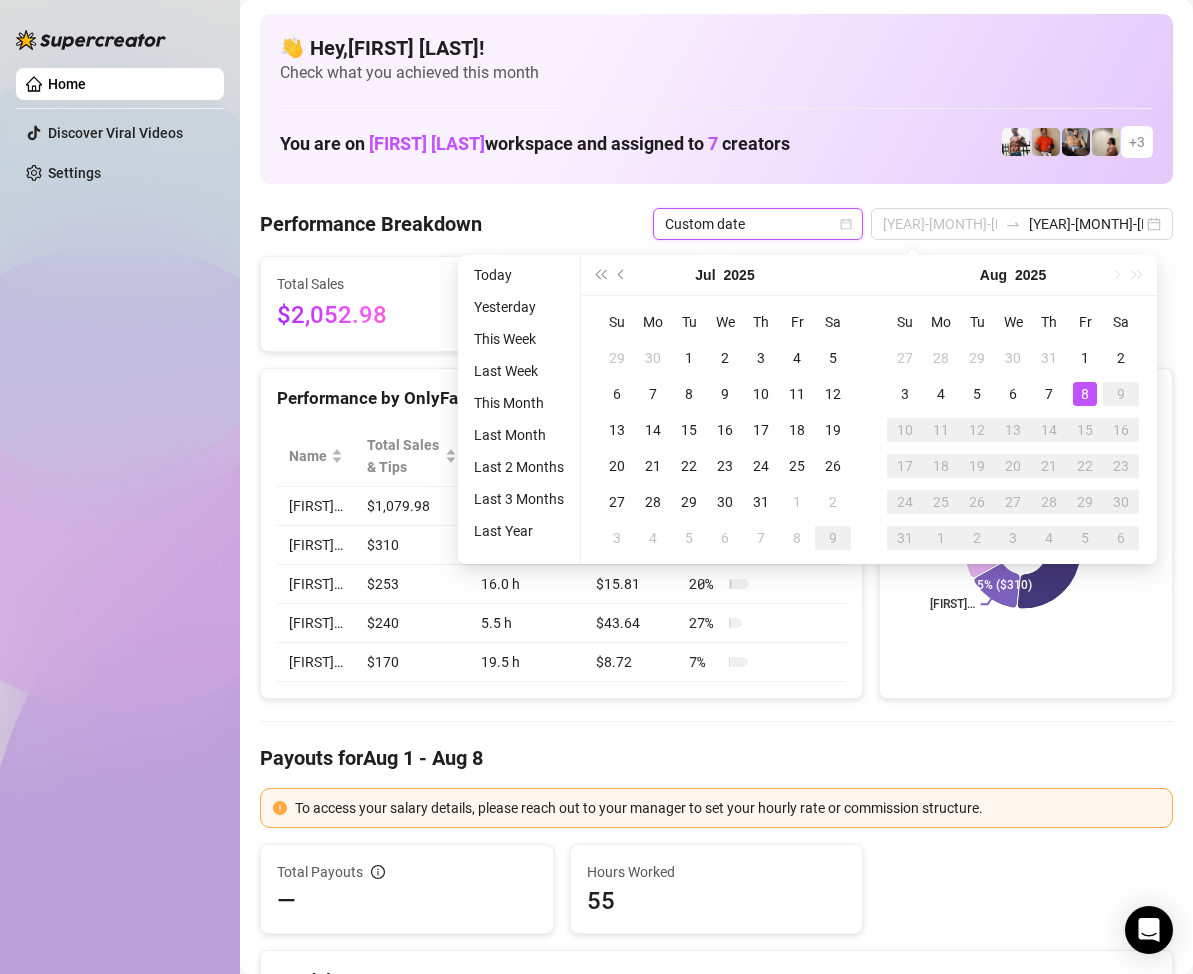 click on "8" at bounding box center (1085, 394) 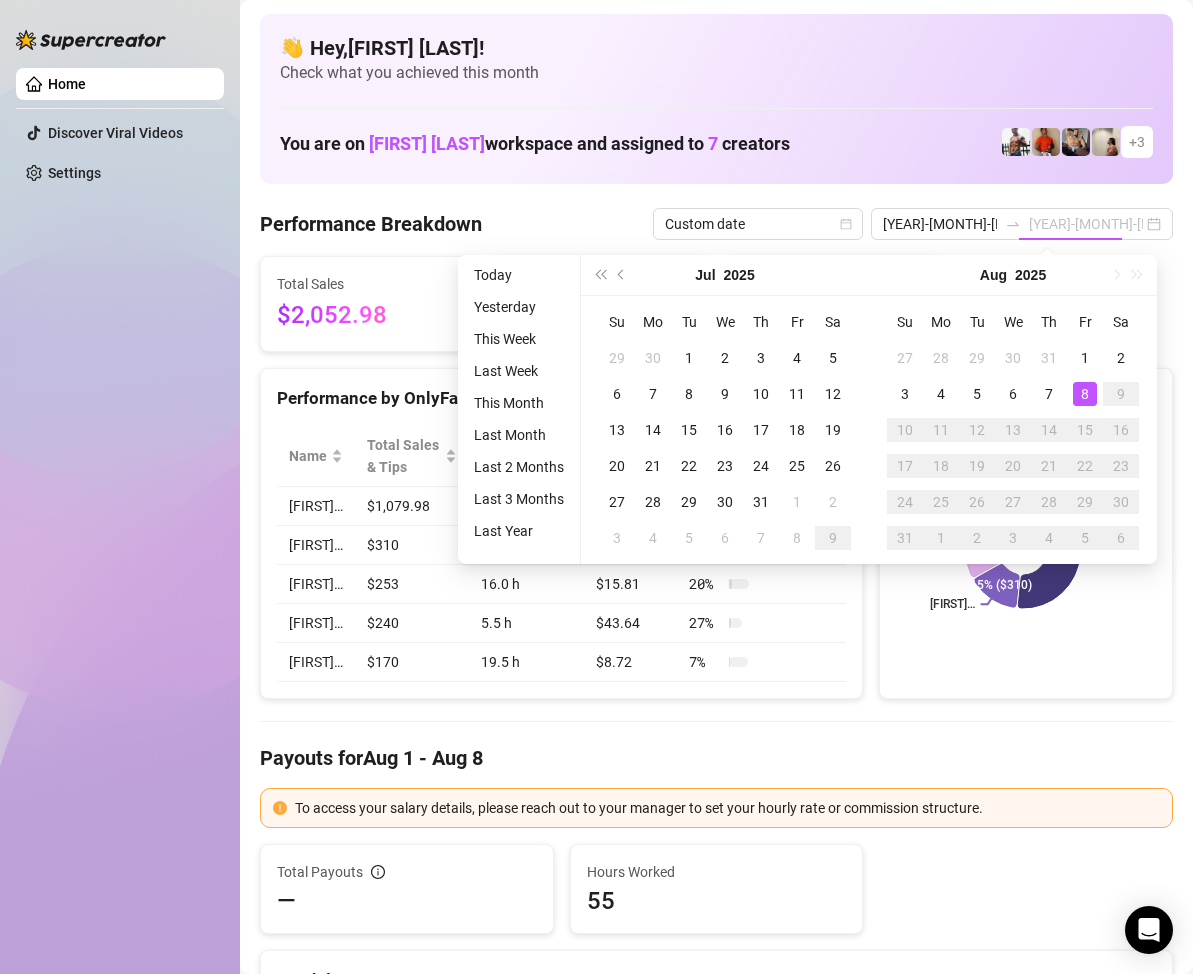 click on "8" at bounding box center [1085, 394] 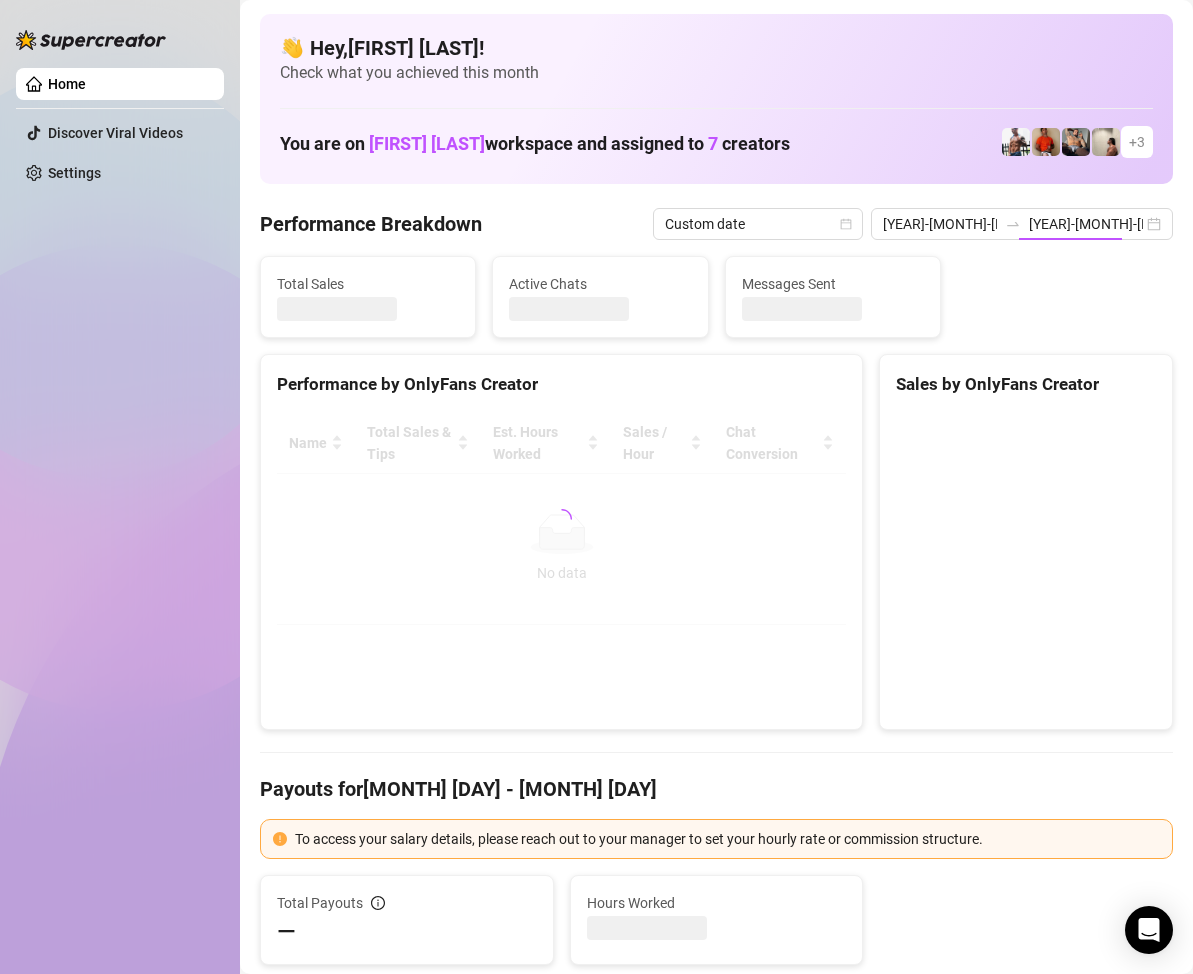 type on "2025-08-08" 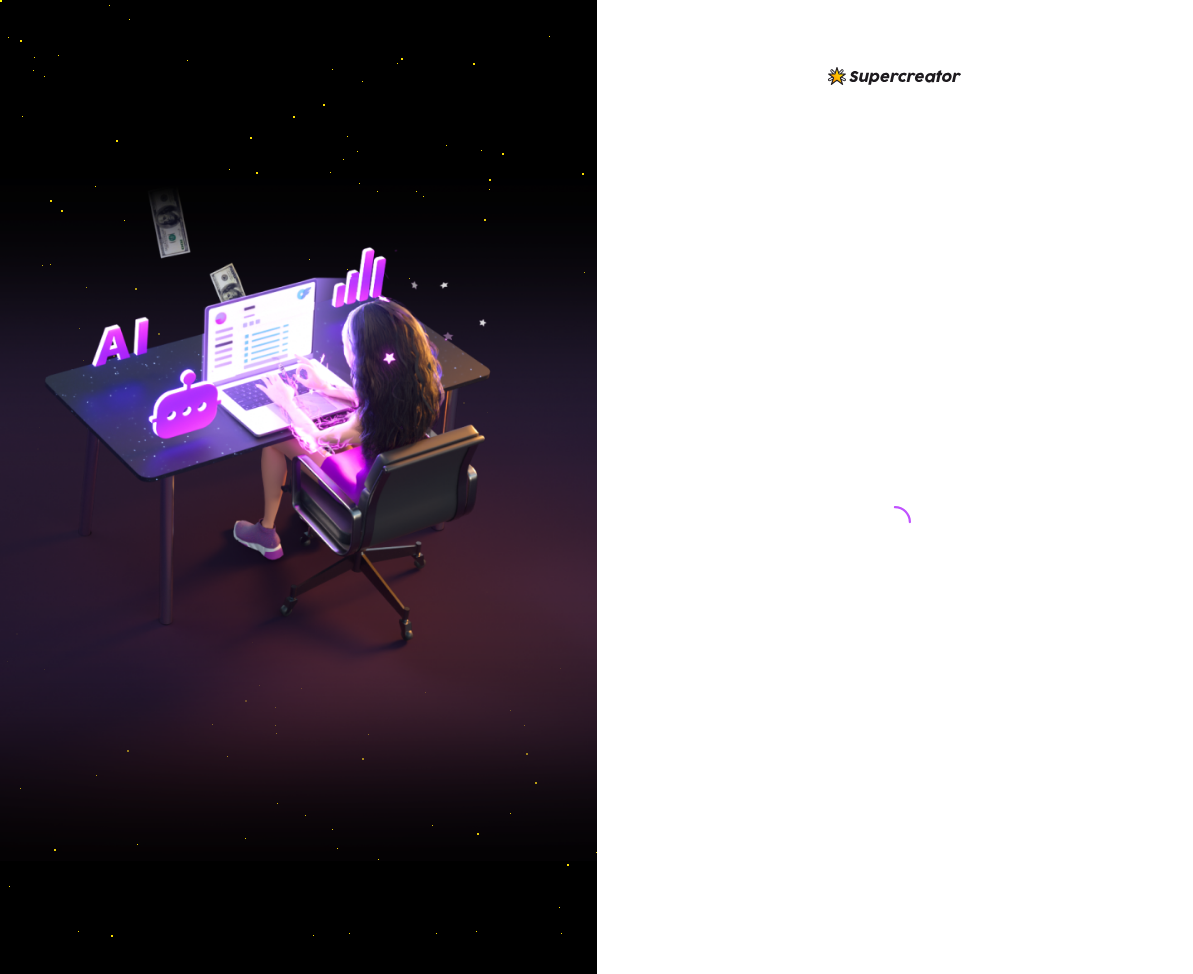 scroll, scrollTop: 0, scrollLeft: 0, axis: both 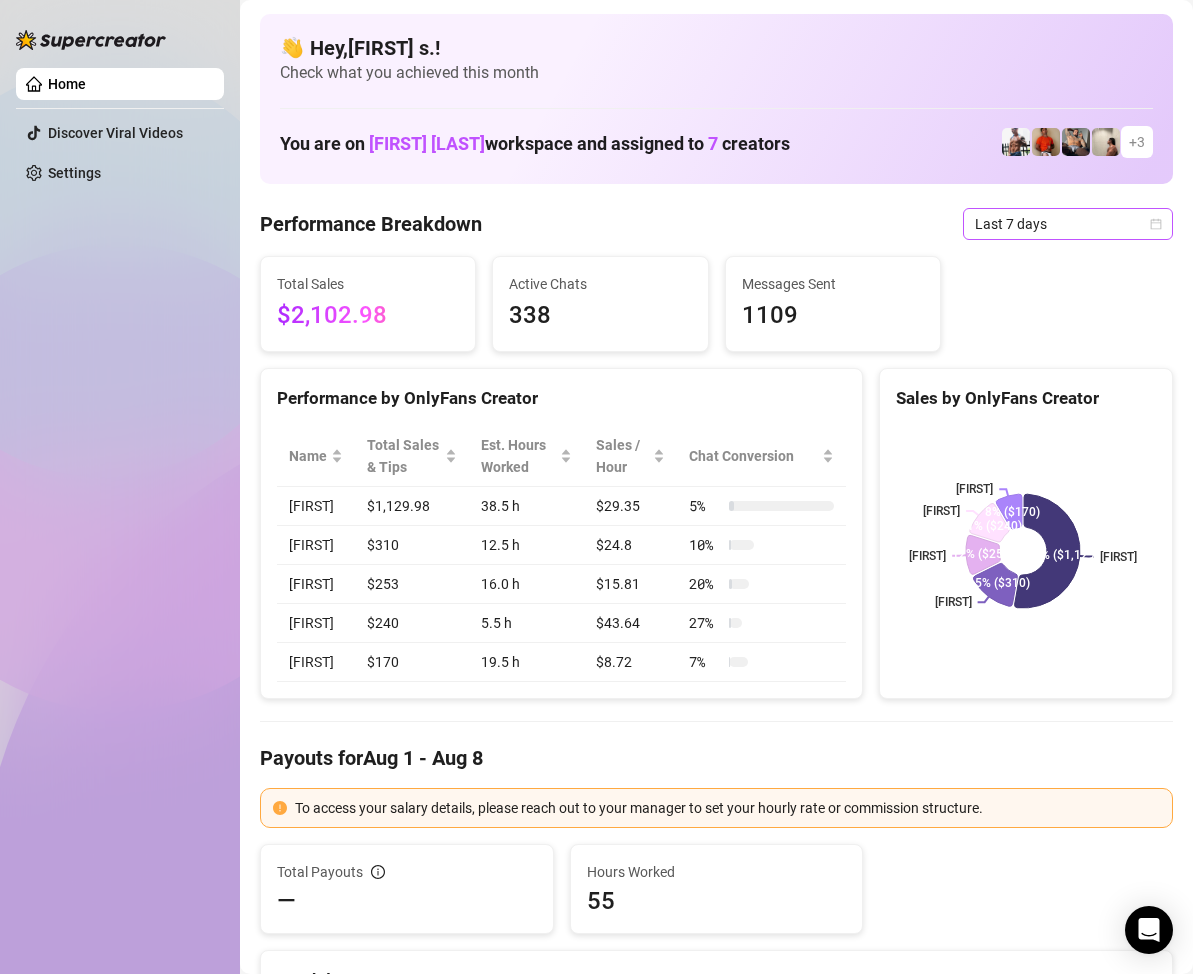 click on "Last 7 days" at bounding box center [1068, 224] 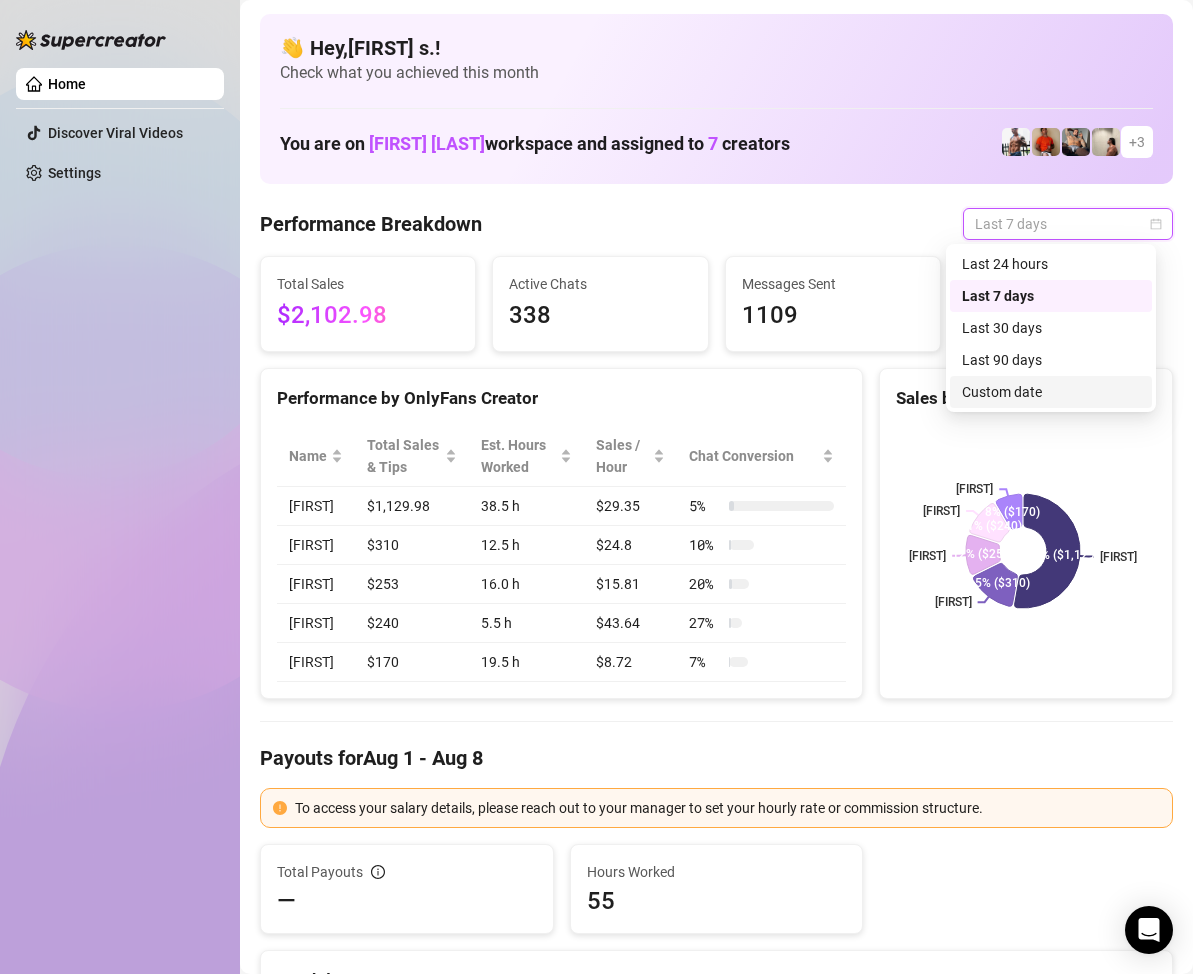 click on "Custom date" at bounding box center [1051, 392] 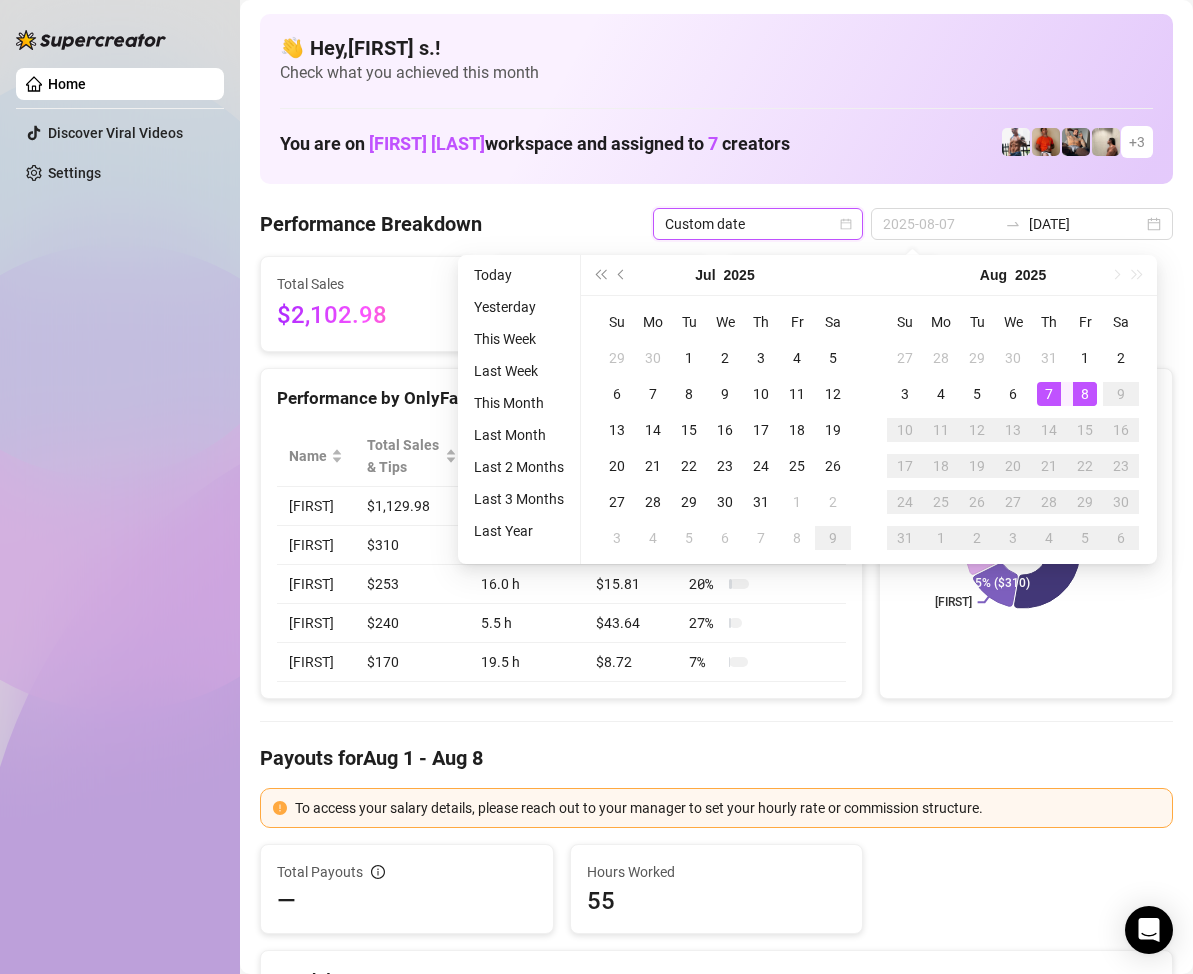 type on "[DATE]" 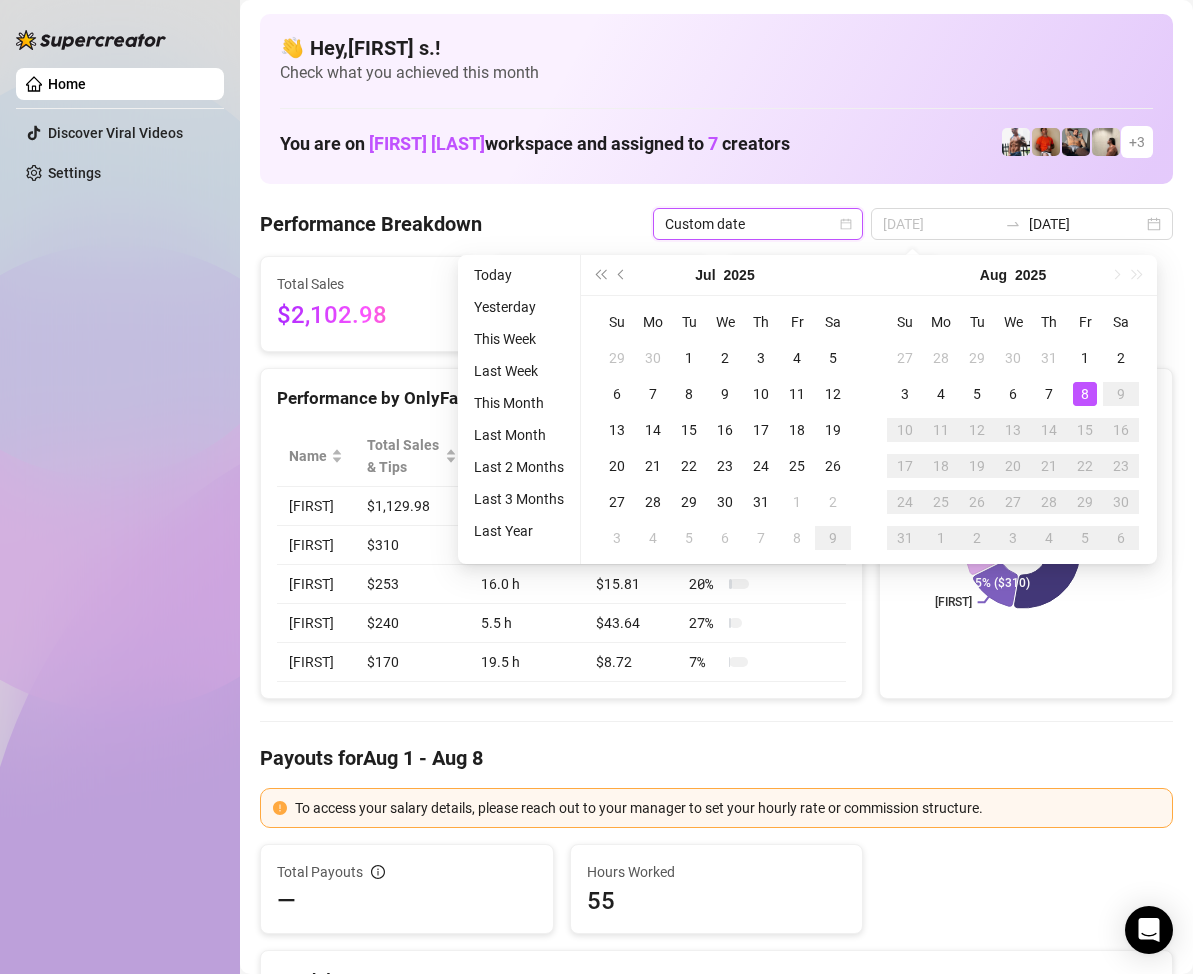 click on "8" at bounding box center (1085, 394) 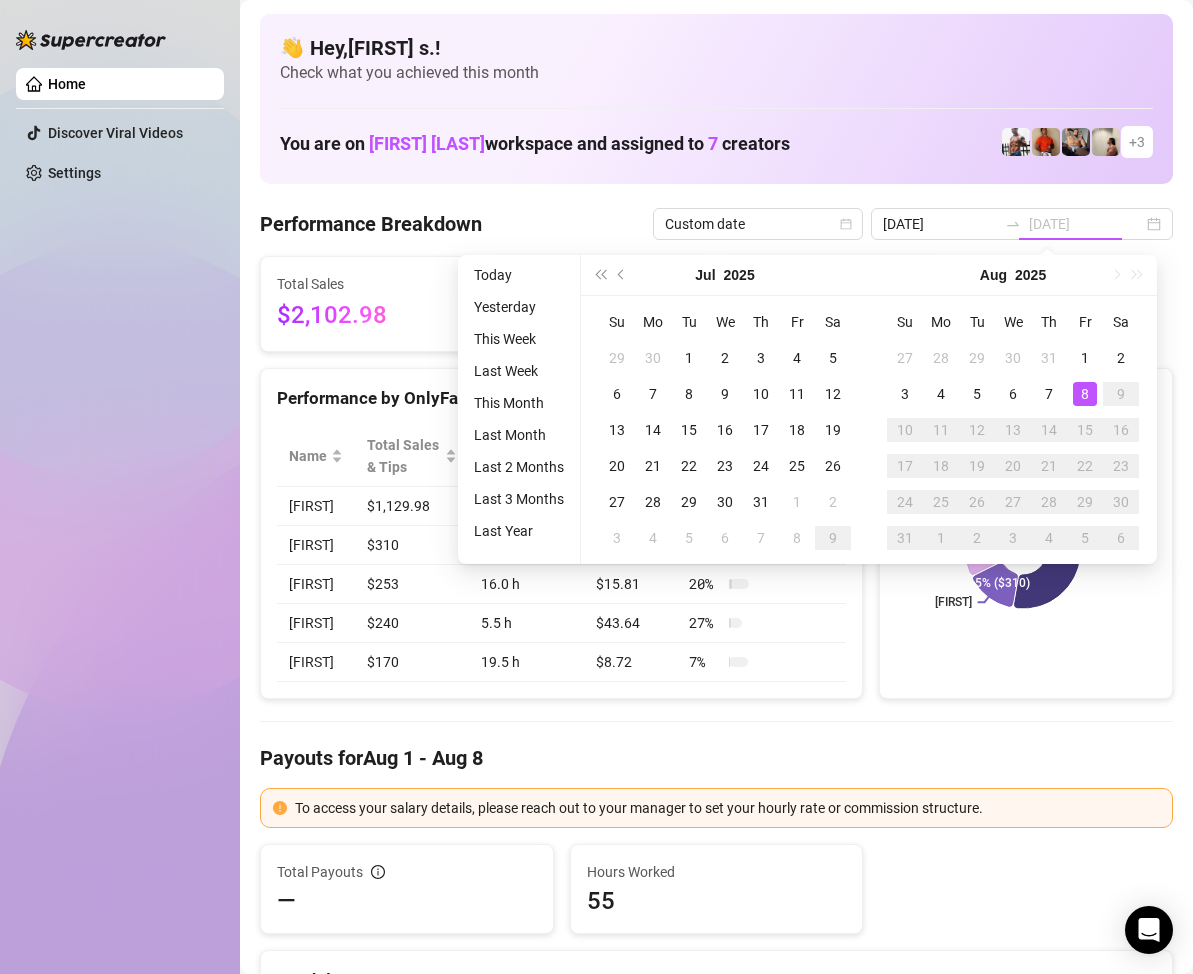 click on "8" at bounding box center (1085, 394) 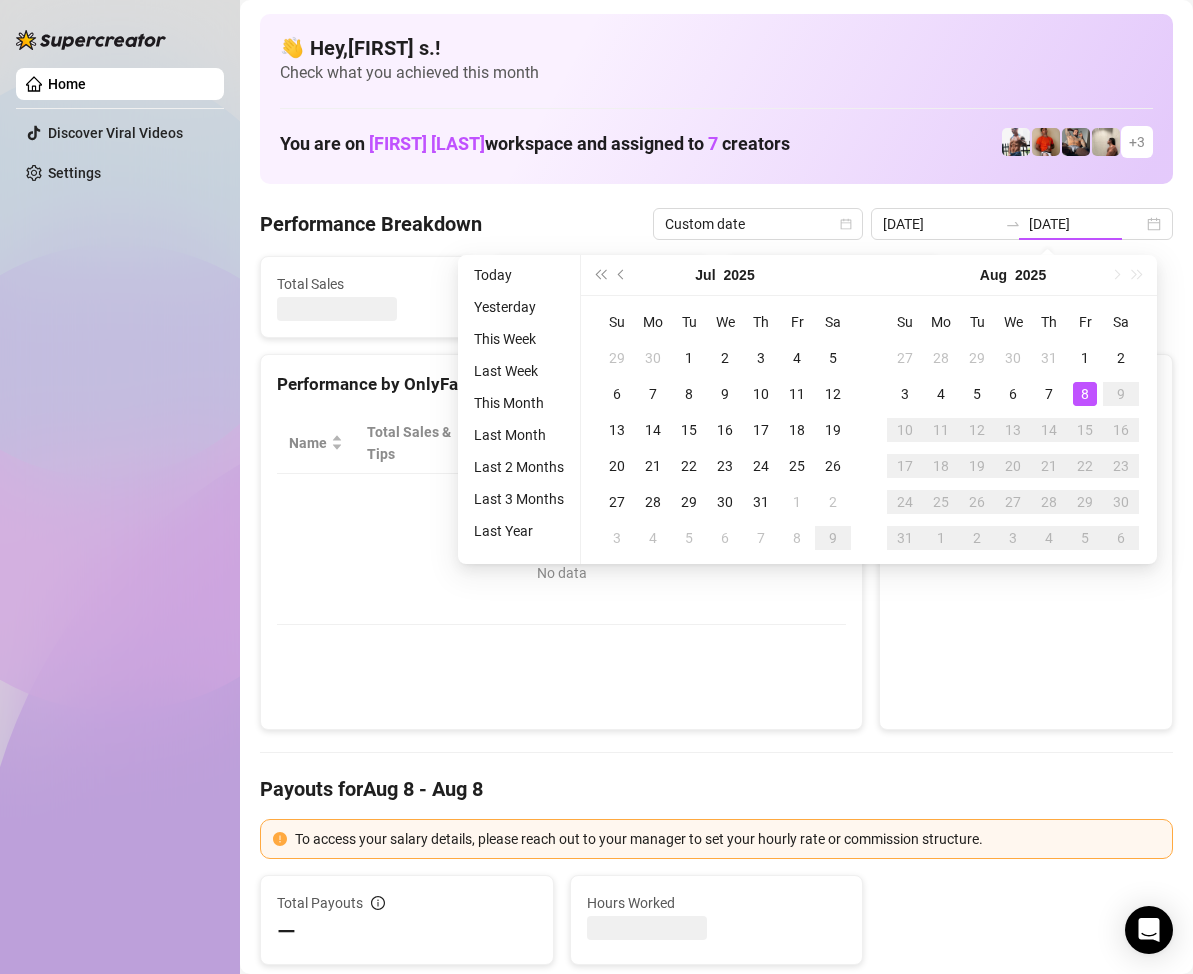 type on "2025-08-08" 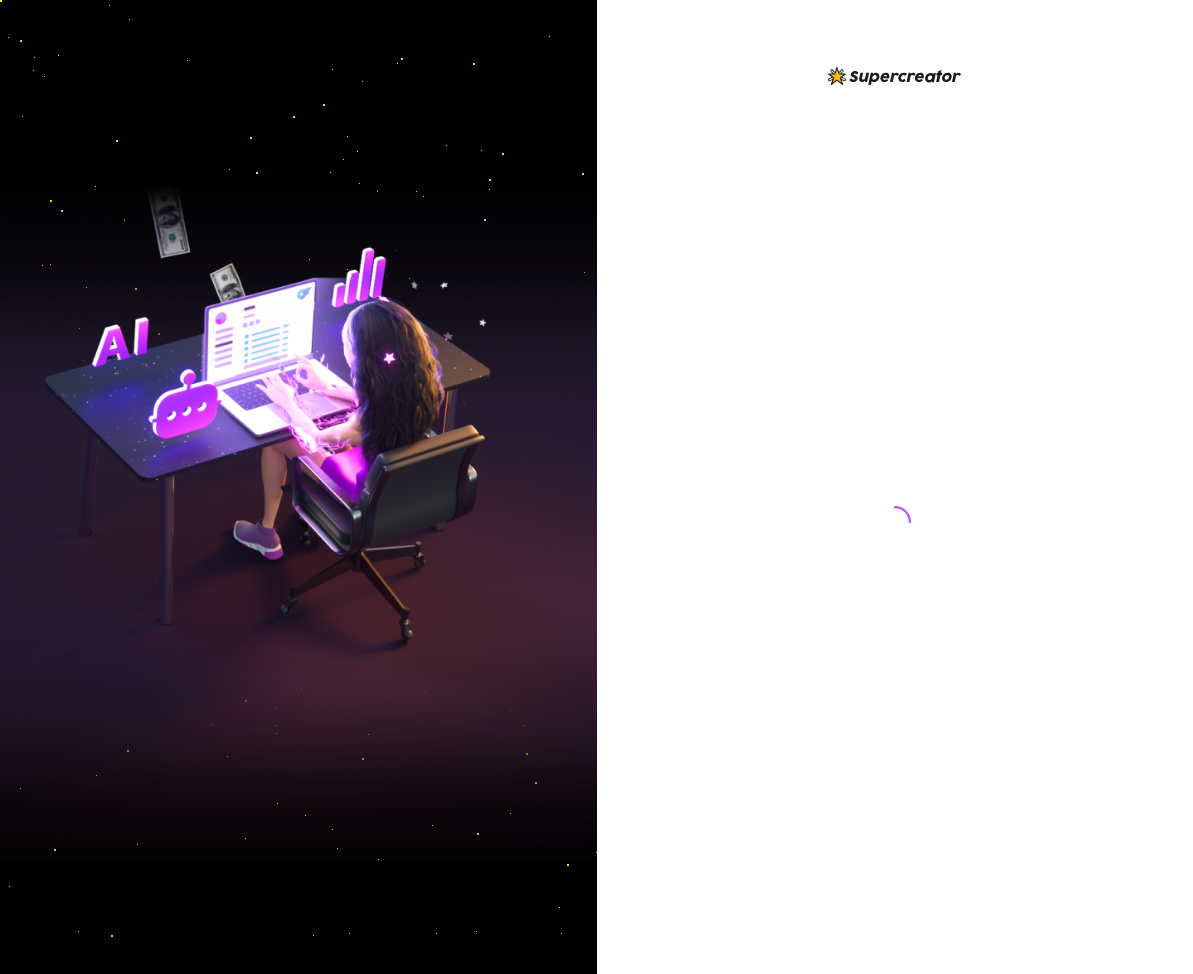 scroll, scrollTop: 0, scrollLeft: 0, axis: both 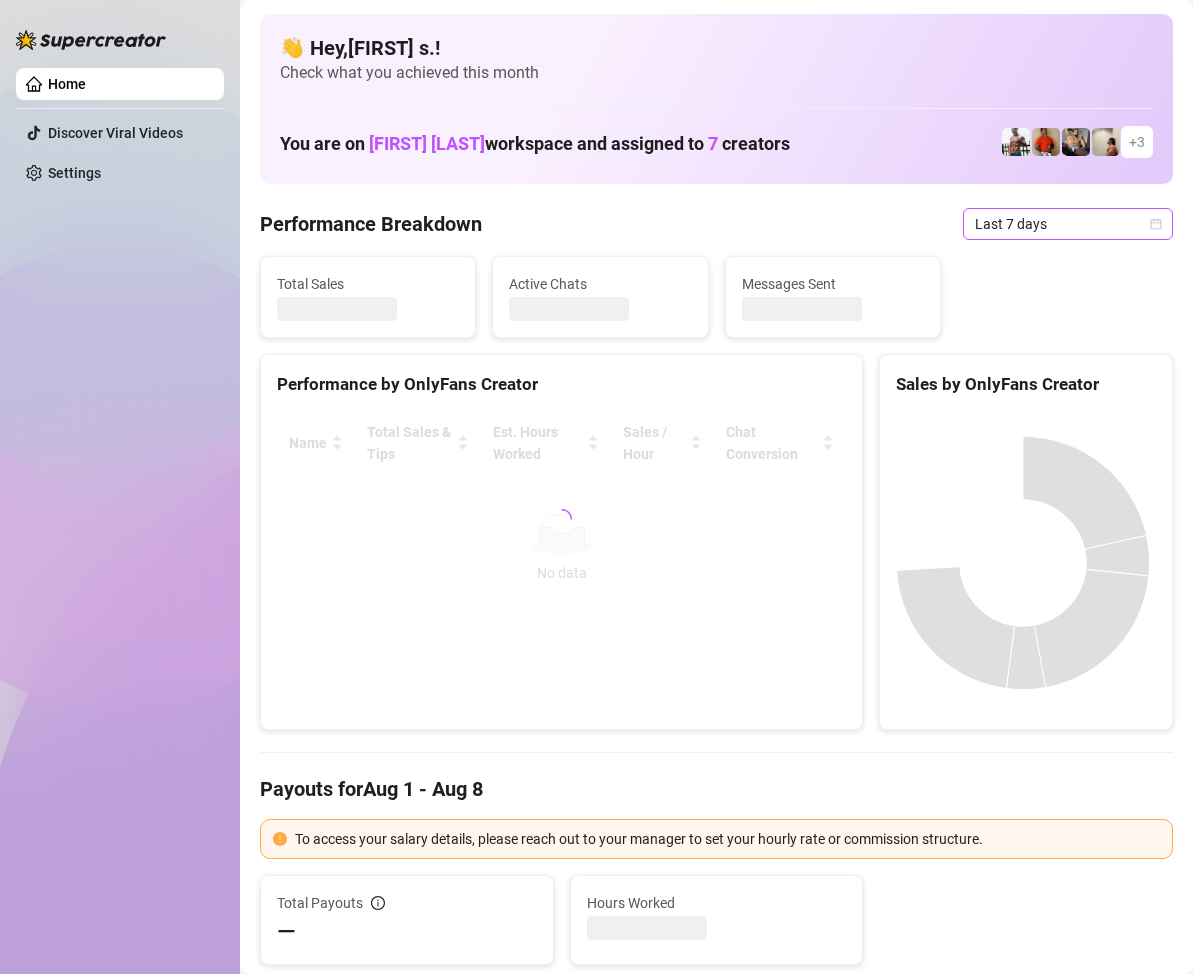 click 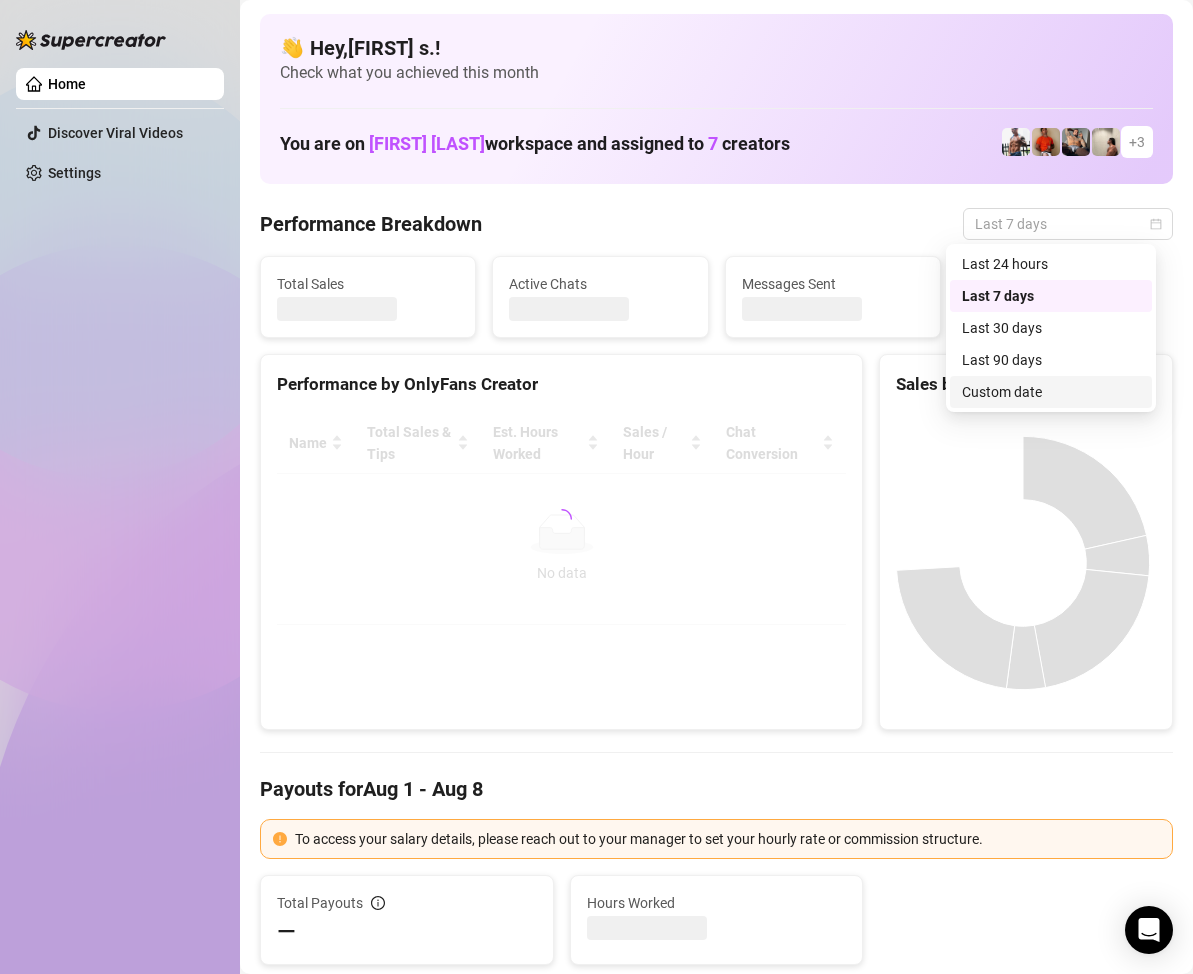 click on "Custom date" at bounding box center [1051, 392] 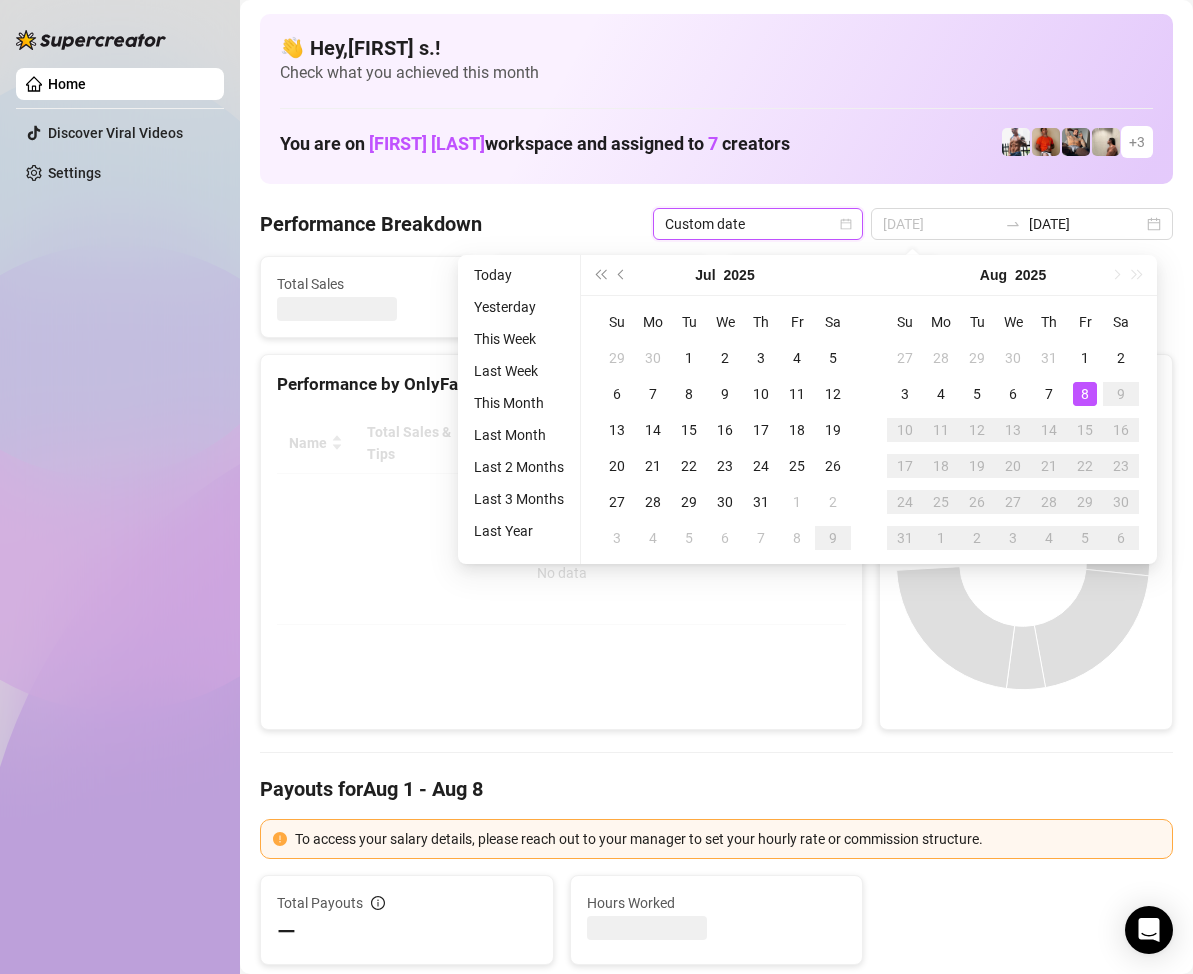 click on "8" at bounding box center (1085, 394) 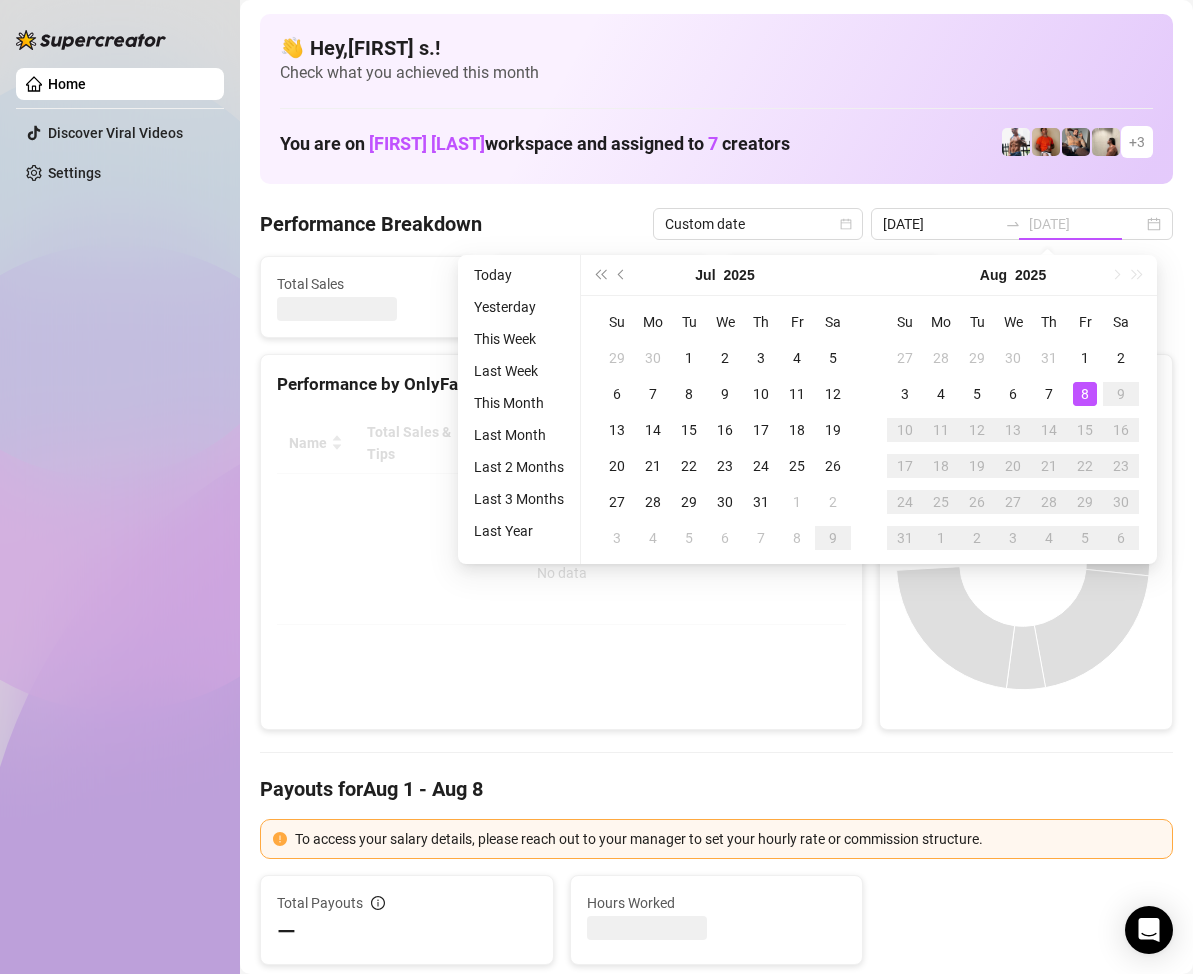 click on "8" at bounding box center [1085, 394] 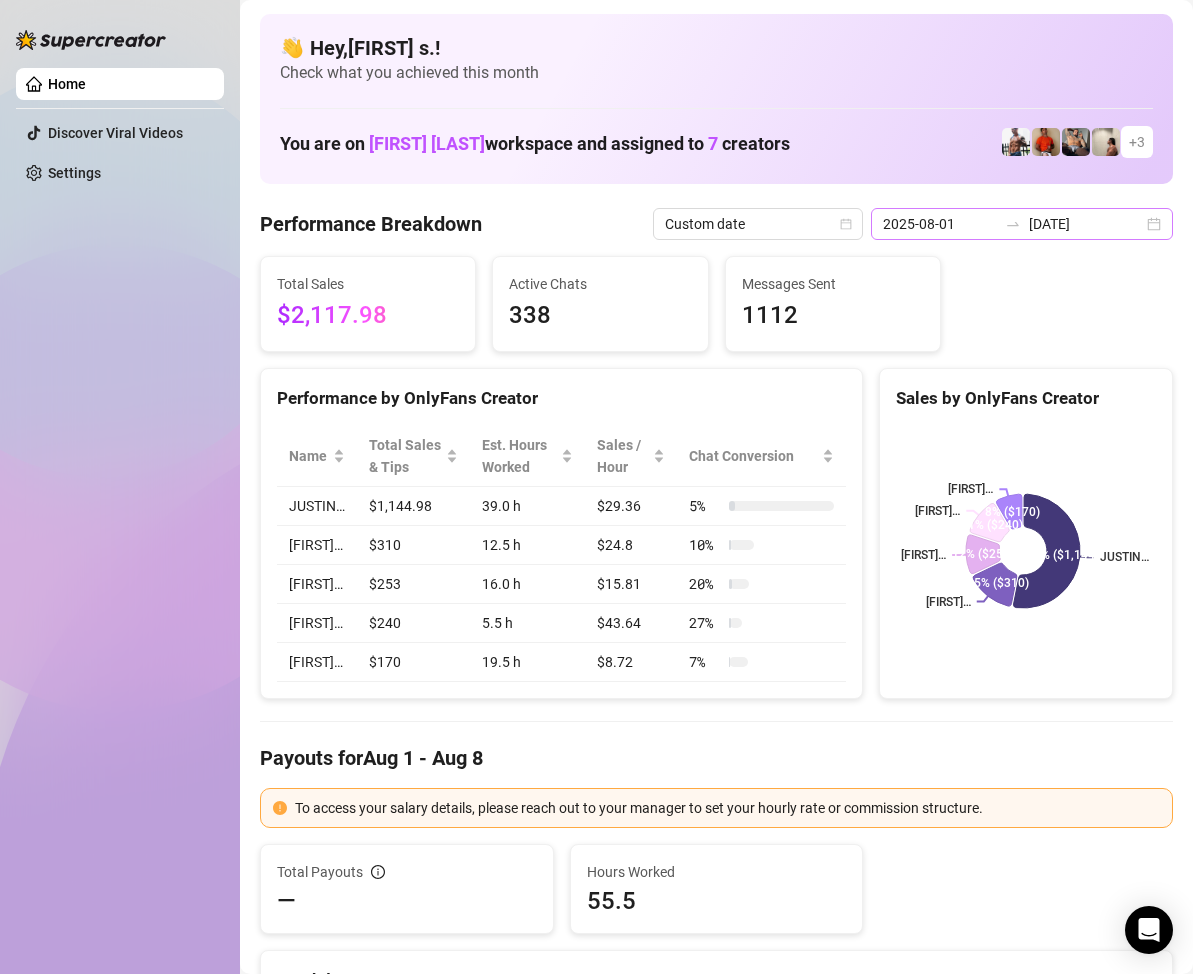 click on "2025-08-01 2025-08-08" at bounding box center (1022, 224) 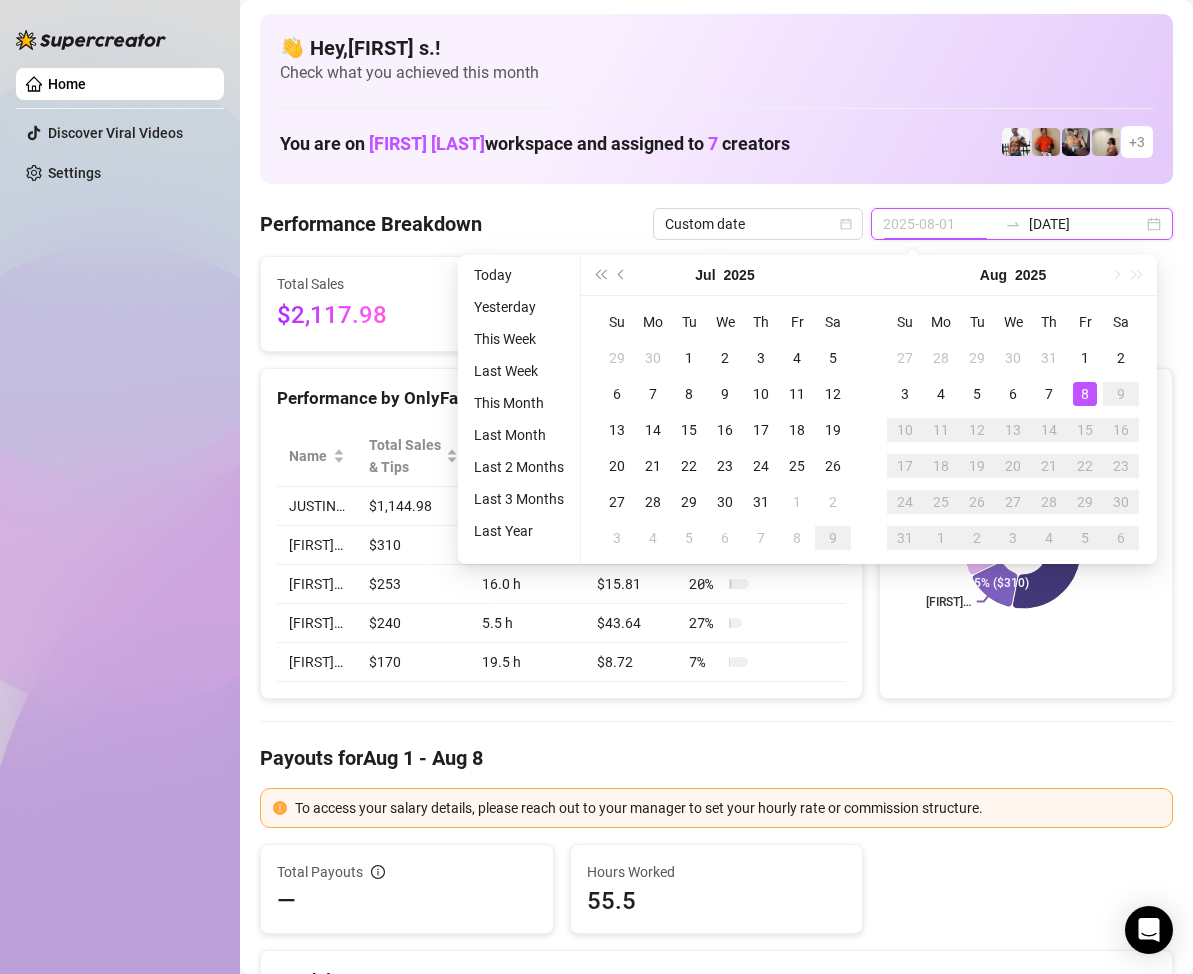 type on "2025-08-08" 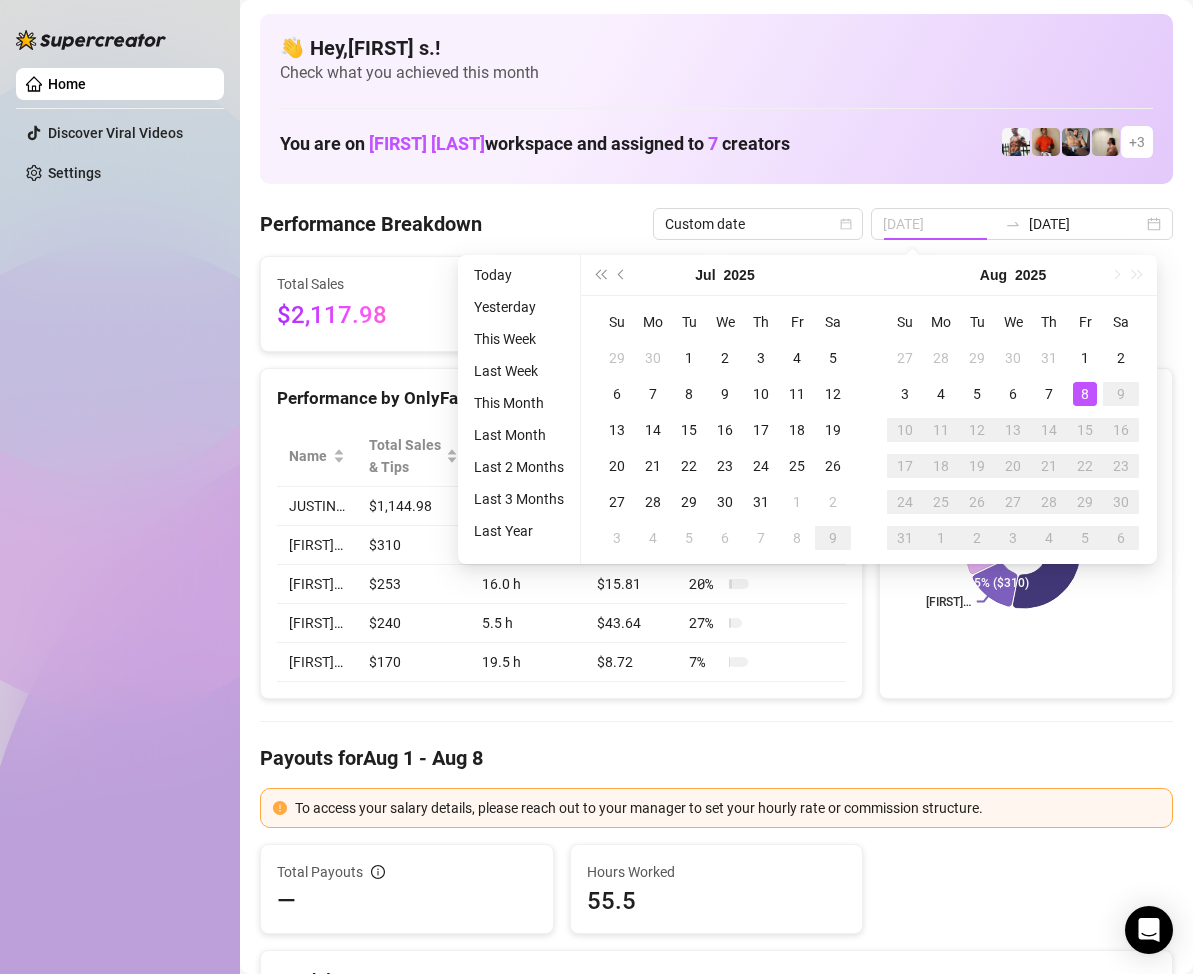 click on "8" at bounding box center (1085, 394) 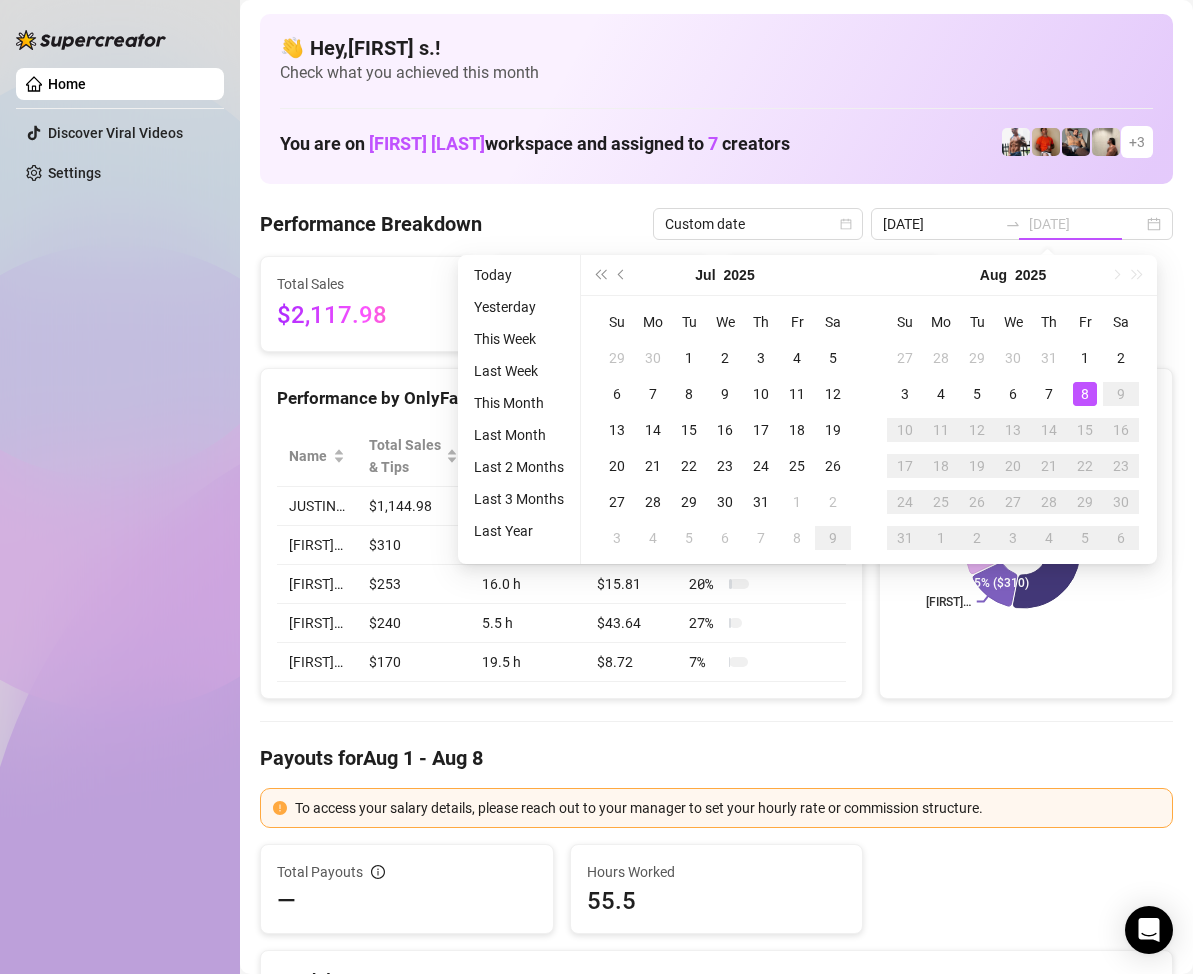 click on "8" at bounding box center (1085, 394) 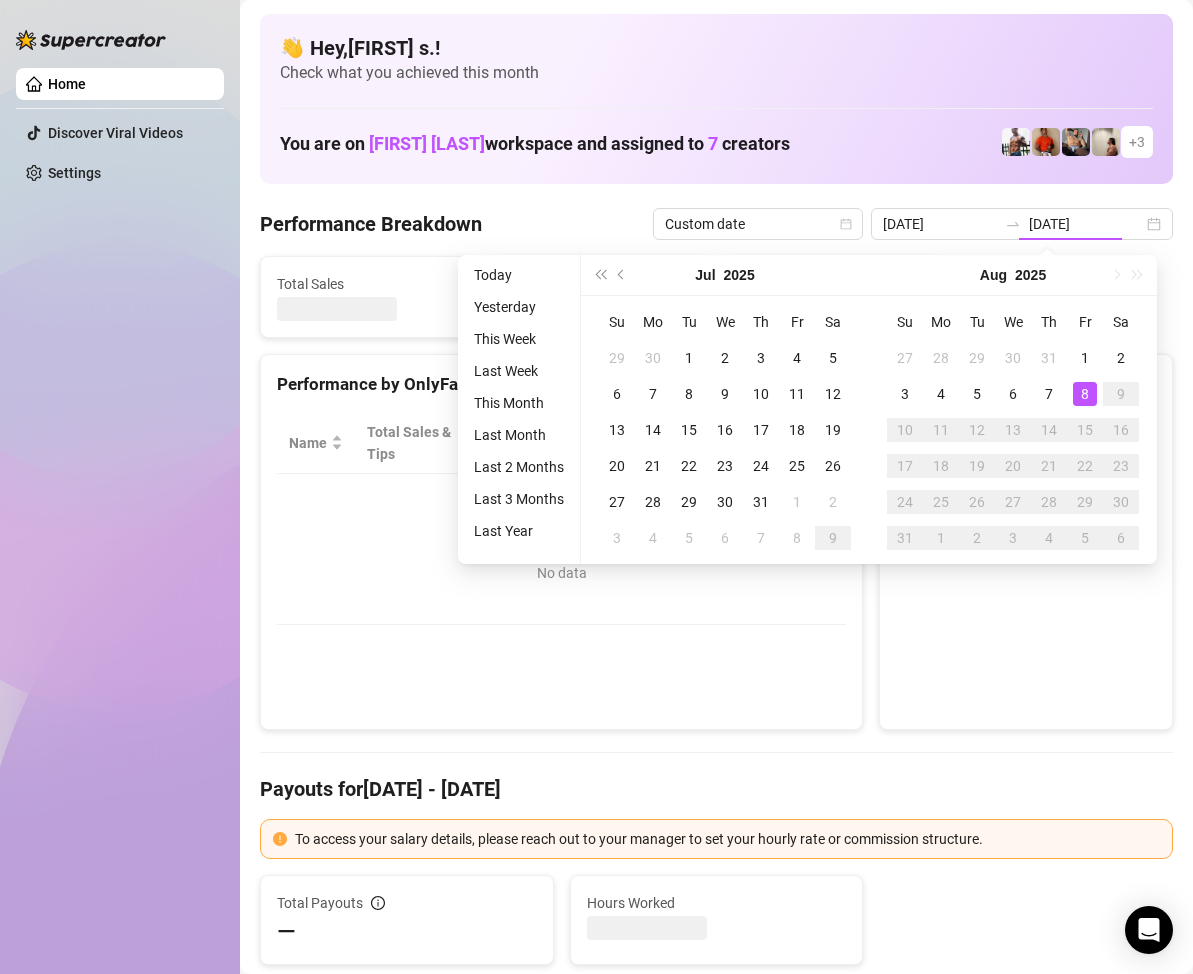 type on "2025-08-08" 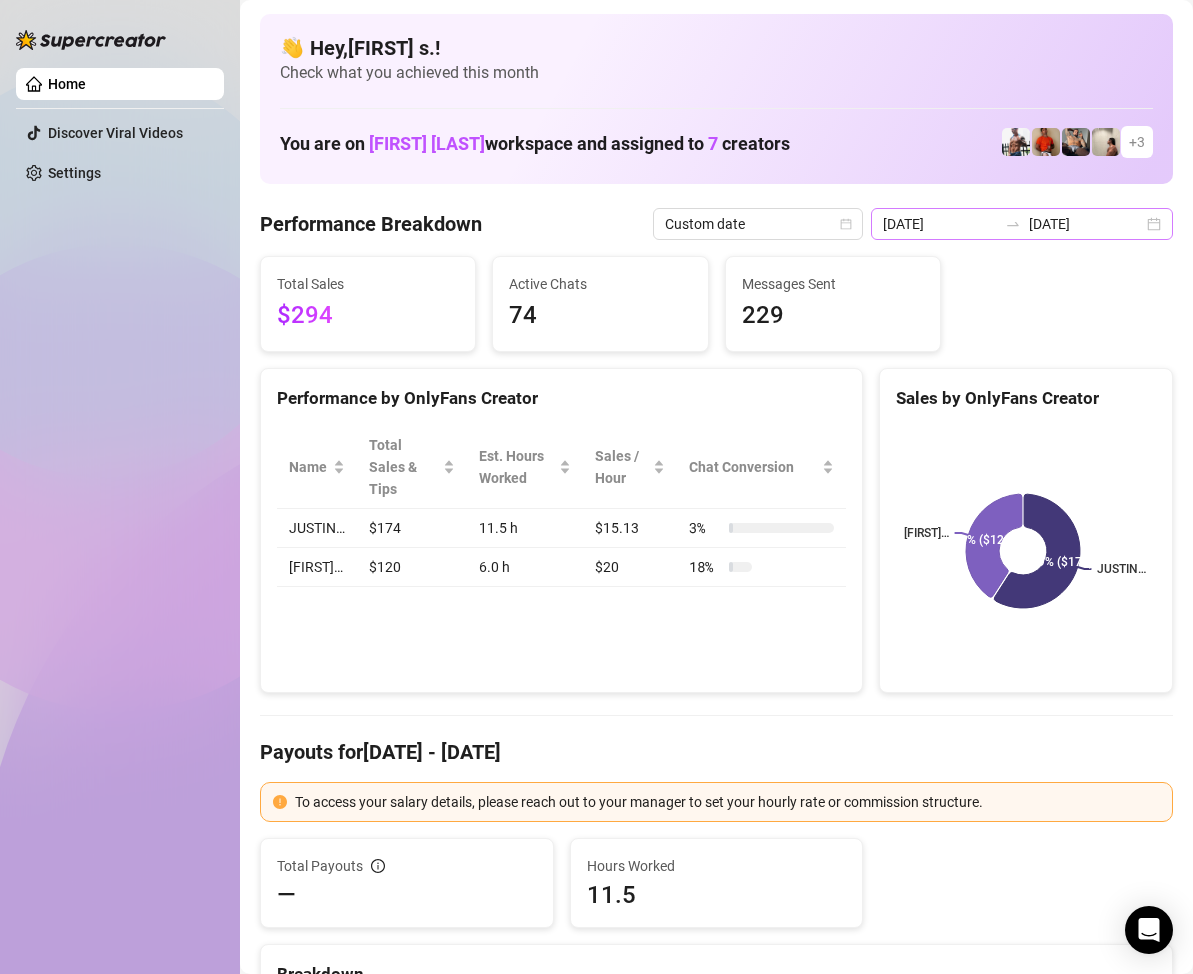 click on "2025-08-08 2025-08-08" at bounding box center (1022, 224) 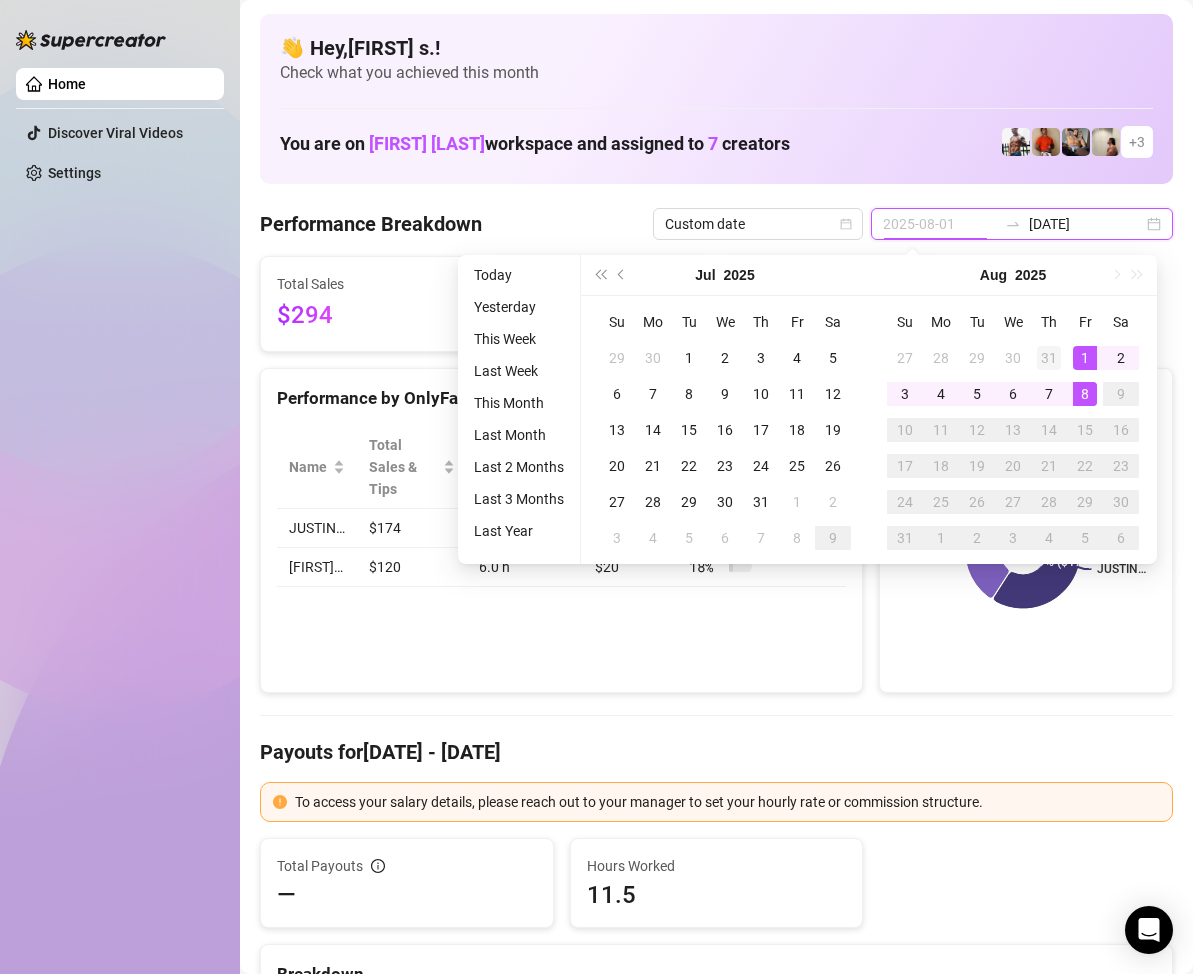 type on "2025-07-31" 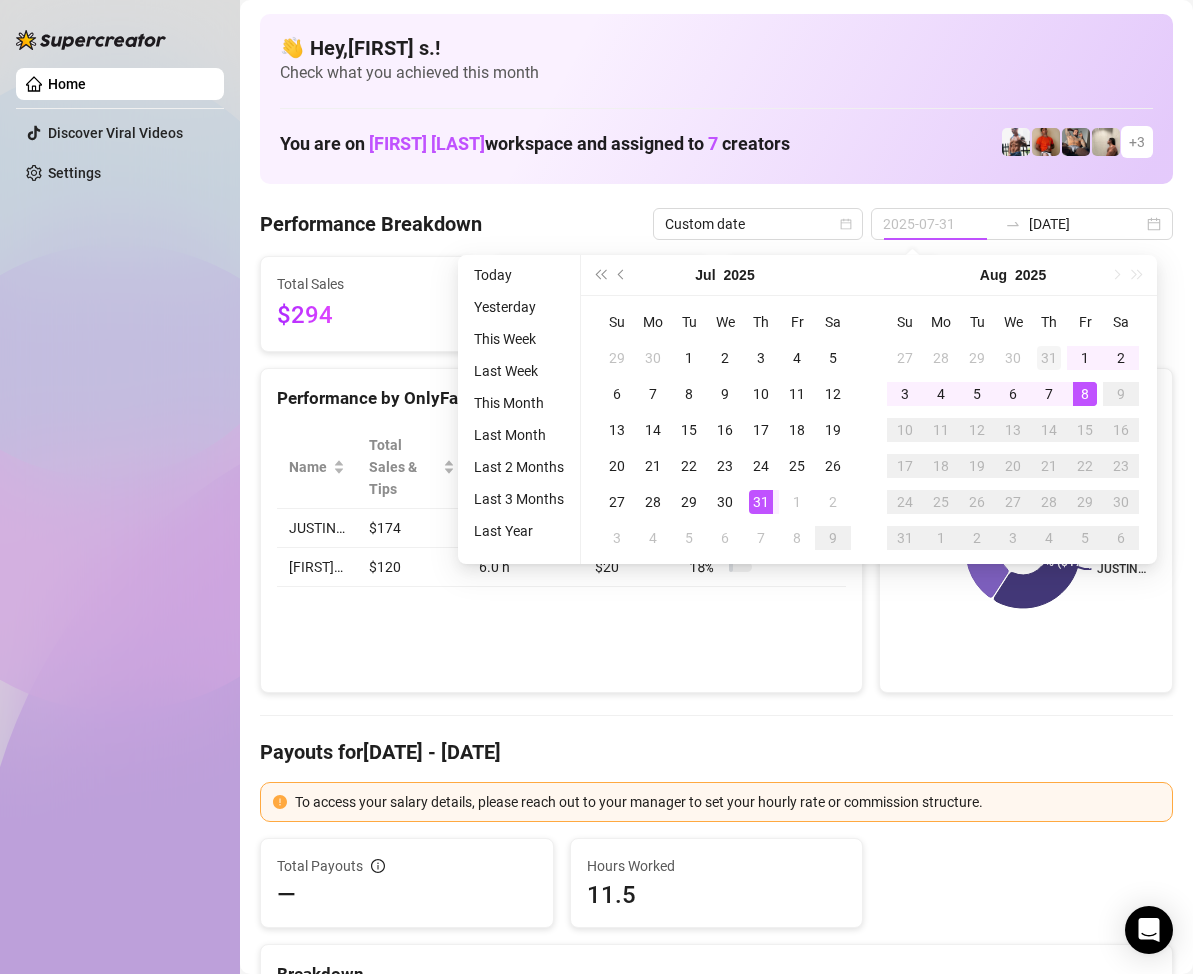 click on "31" at bounding box center (1049, 358) 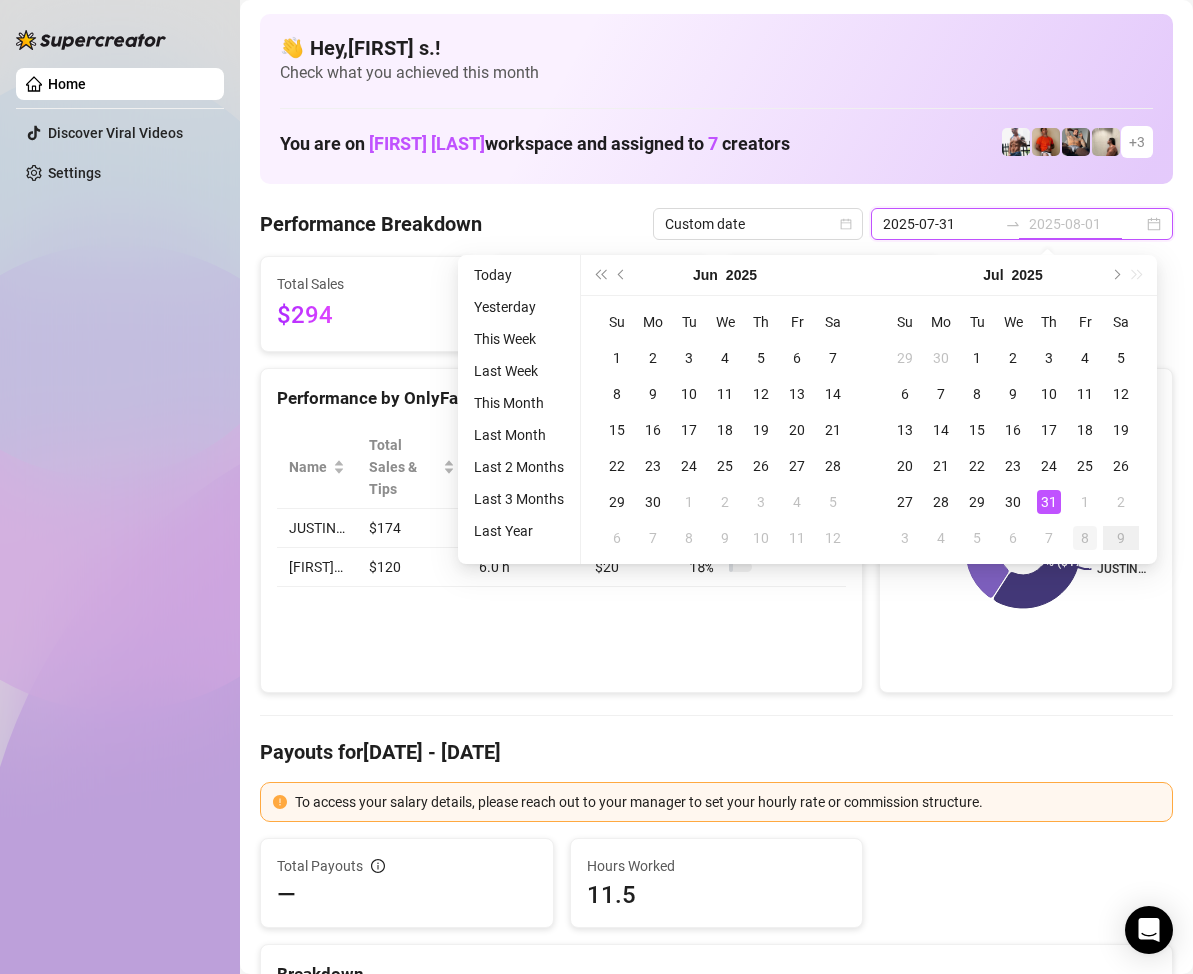 type on "2025-08-08" 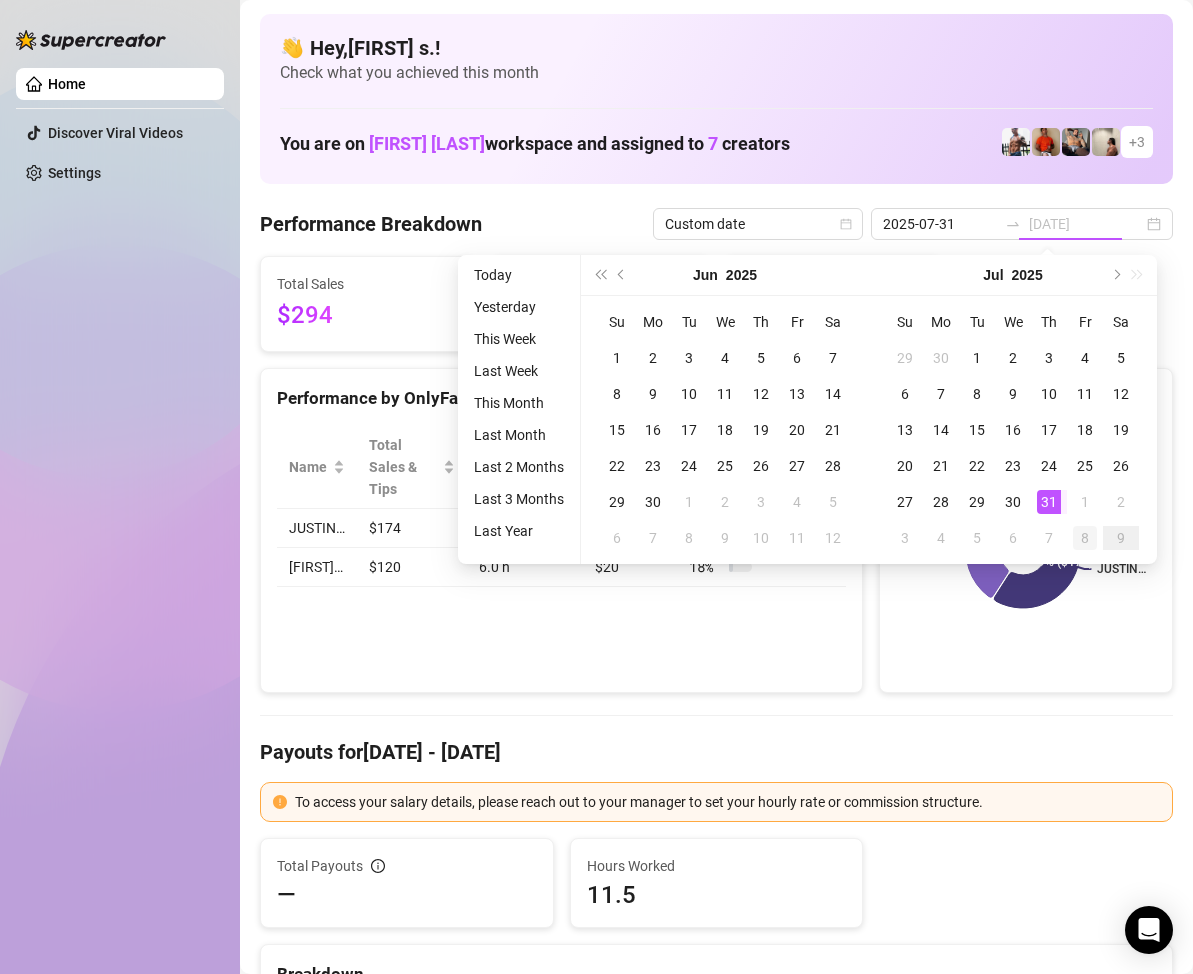 click on "8" at bounding box center (1085, 538) 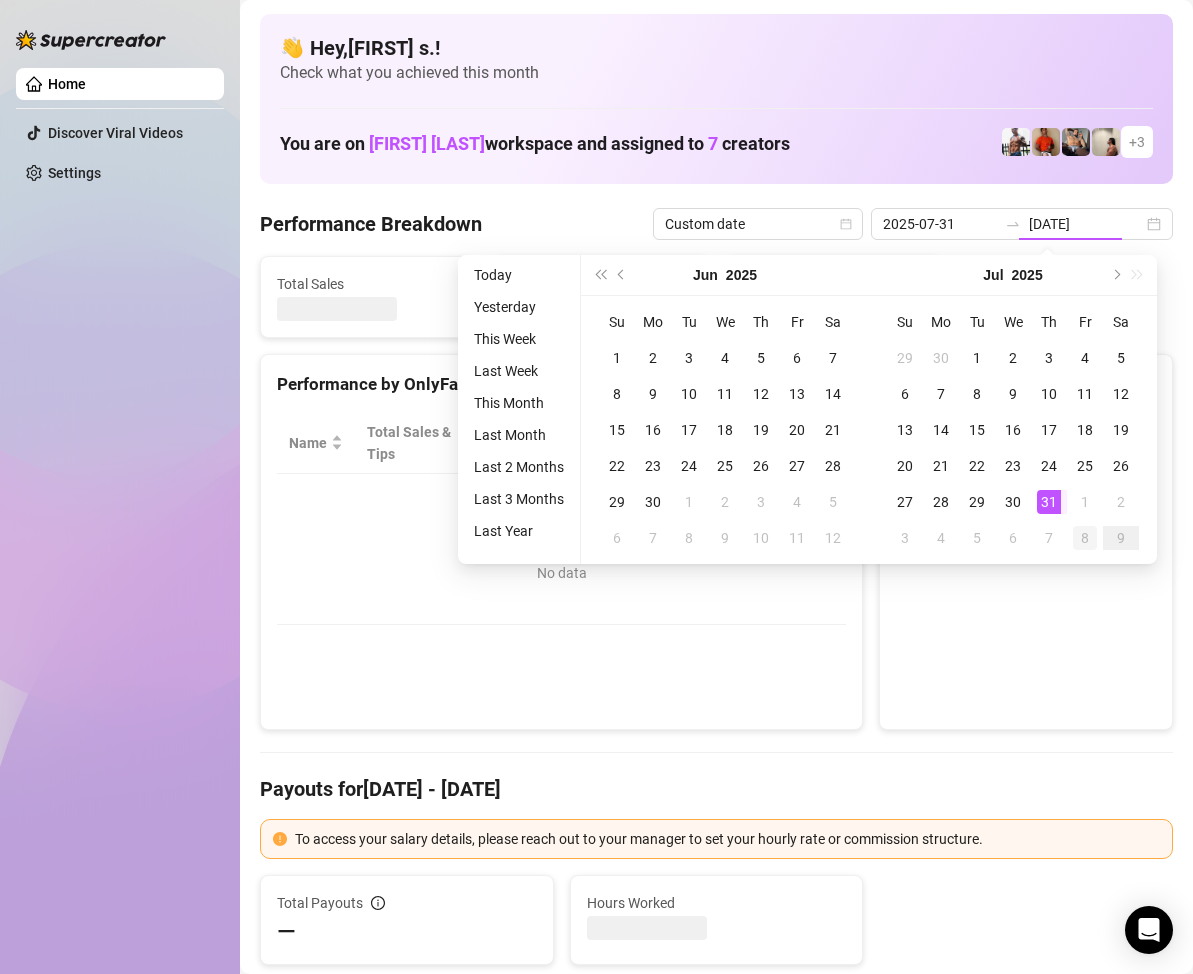 type on "2025-07-31" 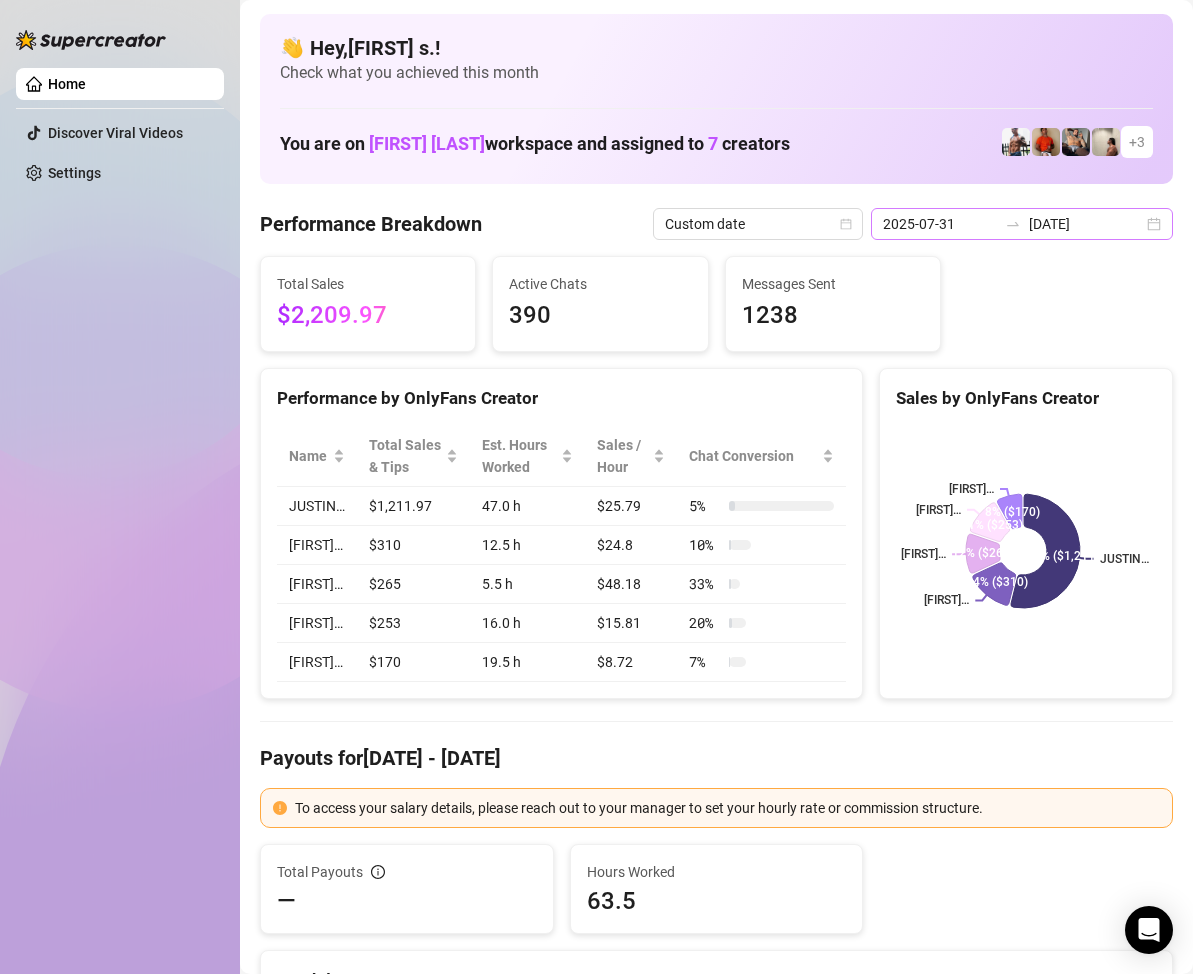click on "2025-07-31 2025-08-08" at bounding box center [1022, 224] 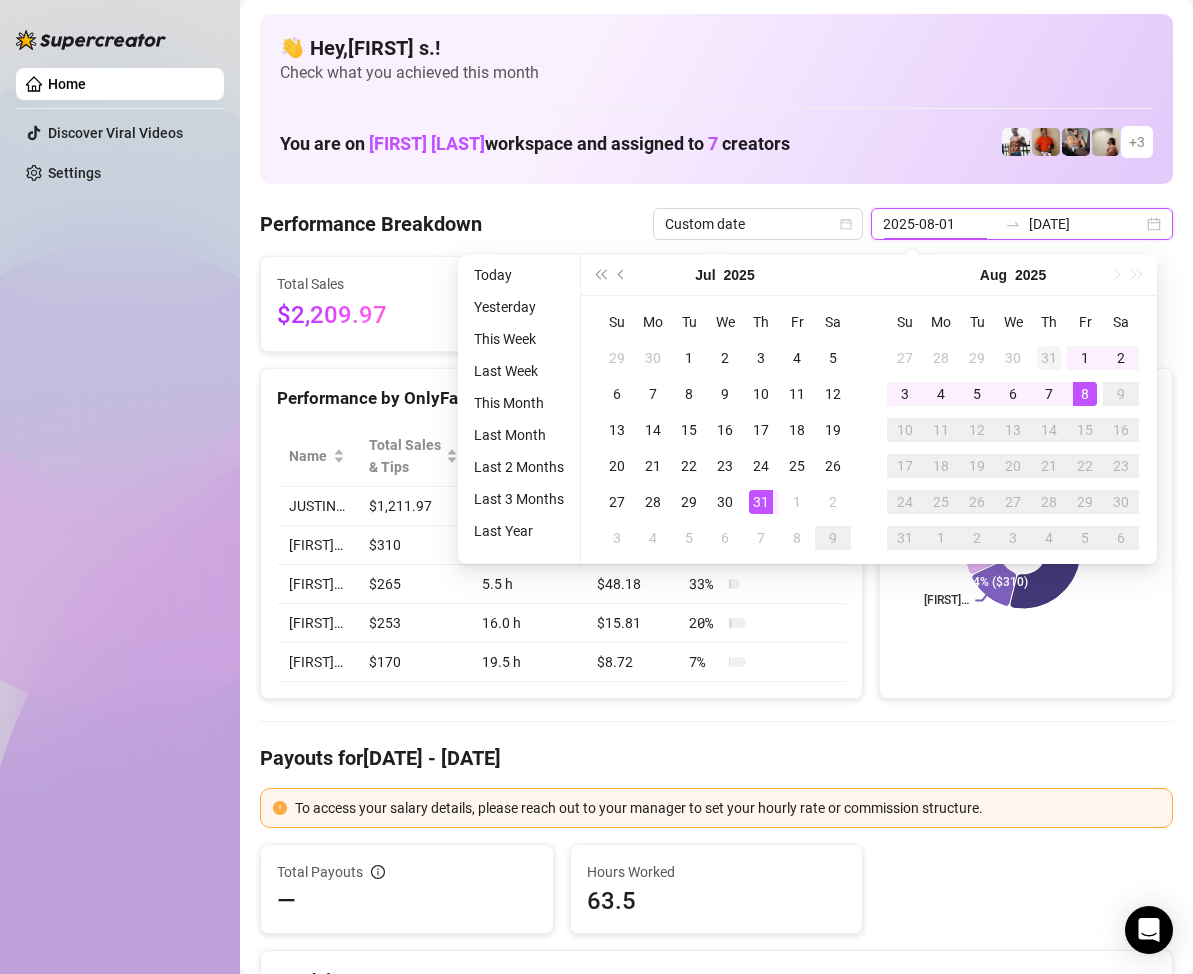 type on "2025-07-31" 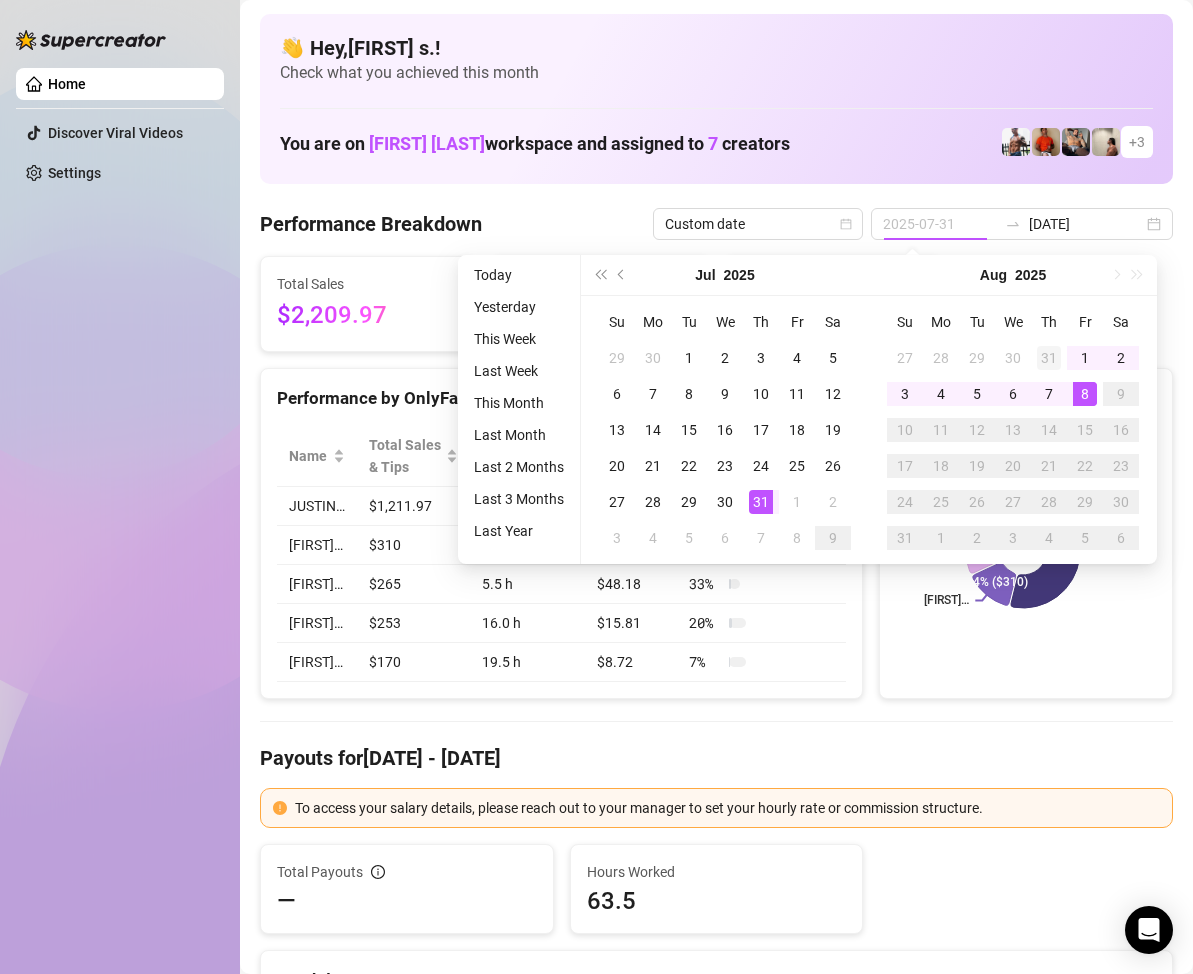 click on "31" at bounding box center (1049, 358) 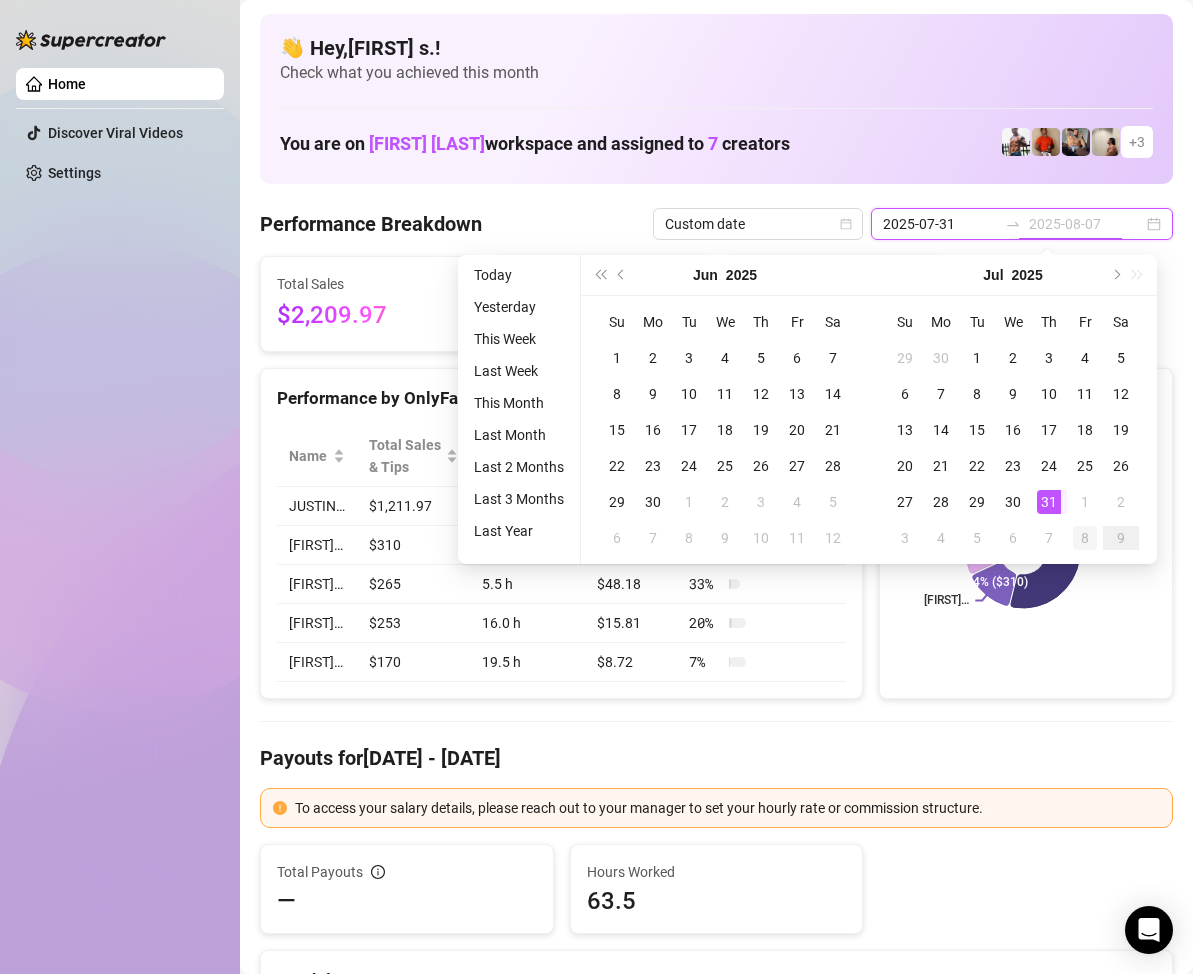 type on "2025-08-08" 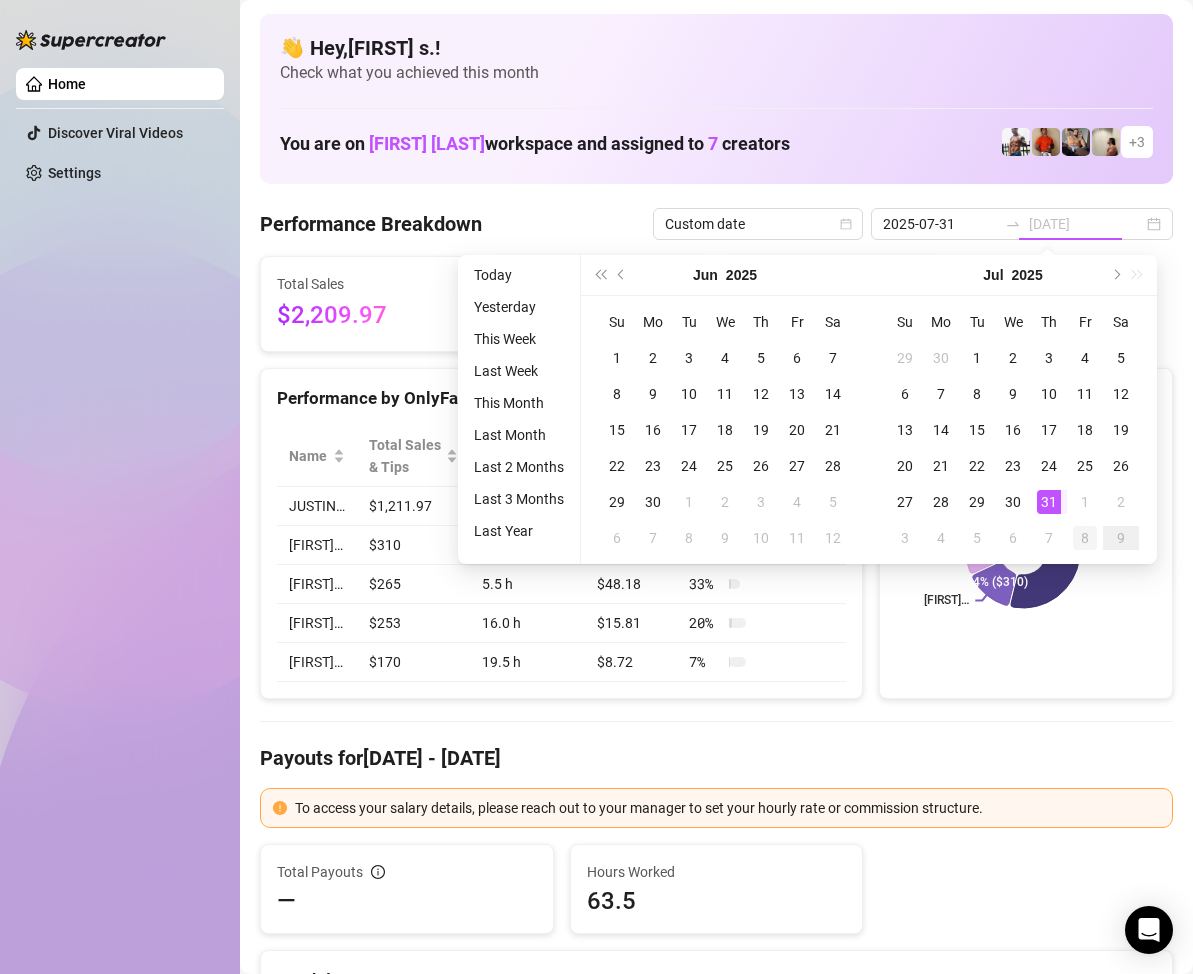 click on "8" at bounding box center (1085, 538) 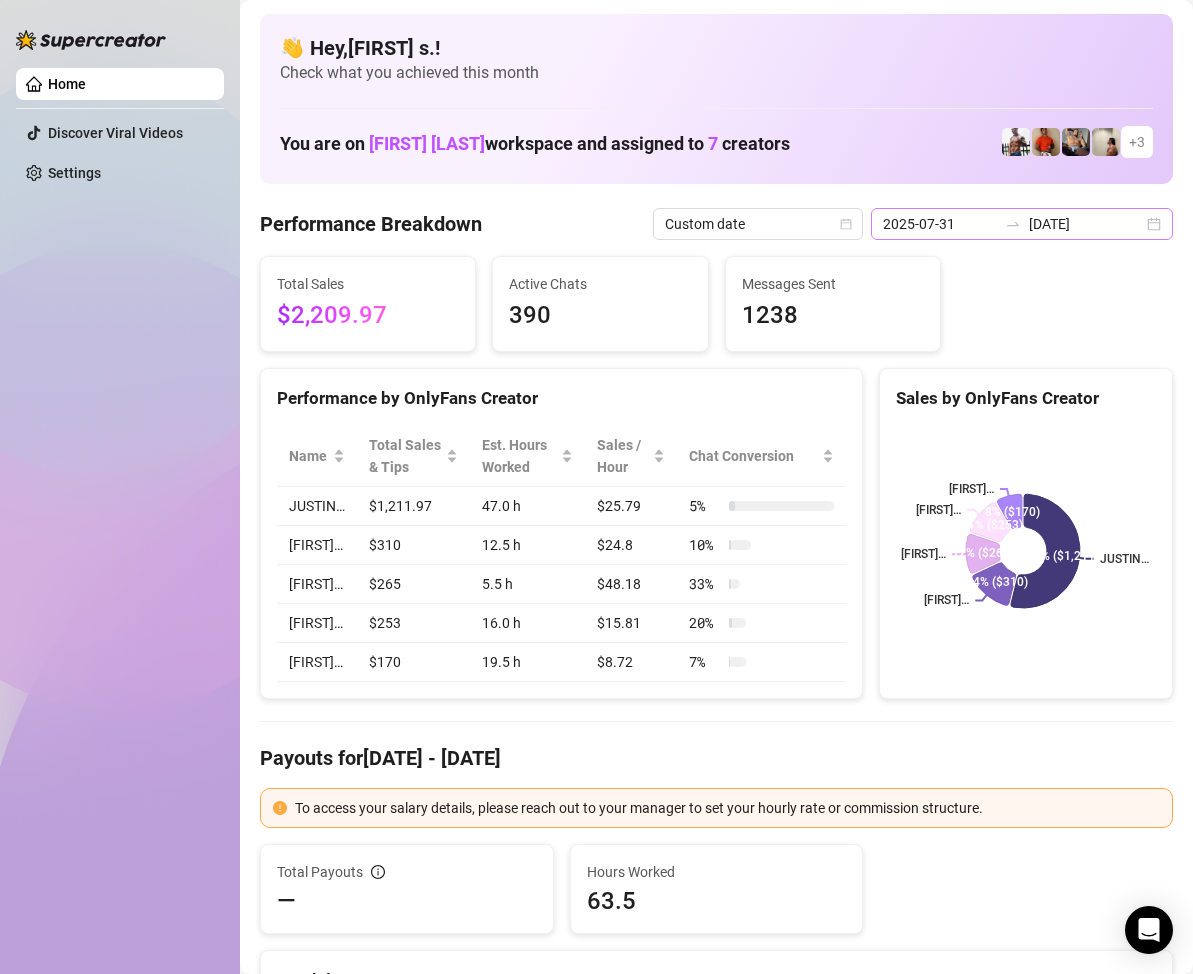 click on "2025-07-31 2025-08-08" at bounding box center (1022, 224) 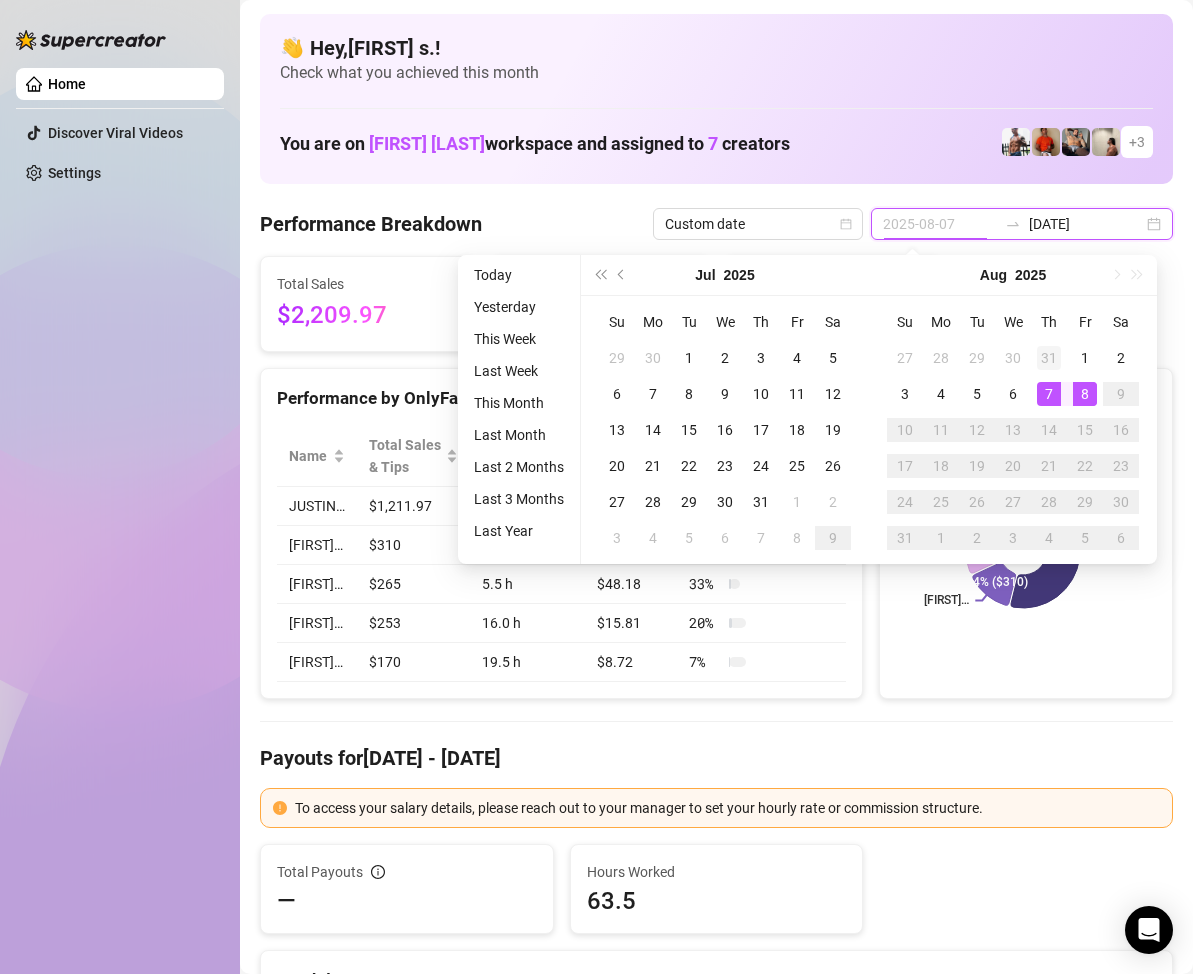 type on "2025-07-31" 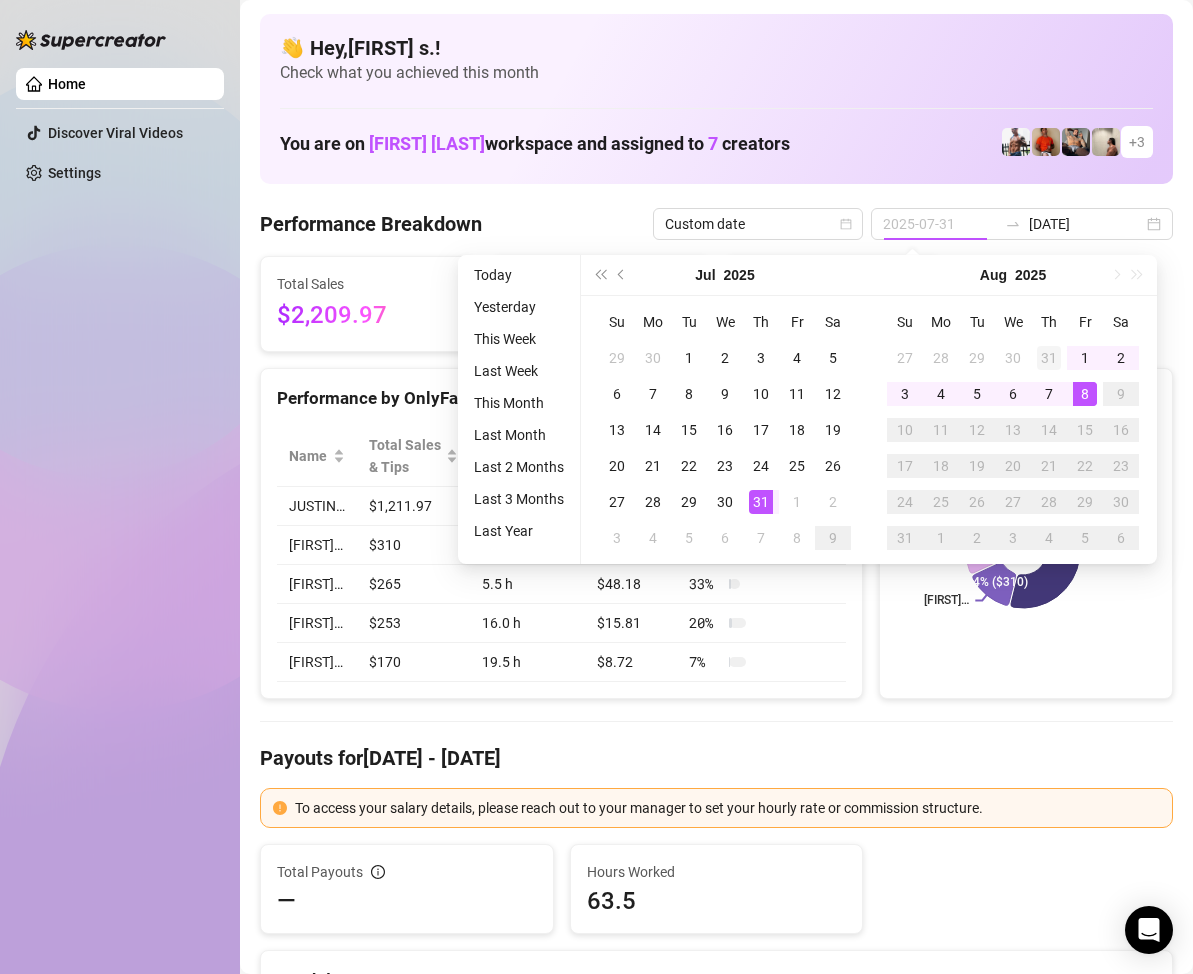 click on "31" at bounding box center [1049, 358] 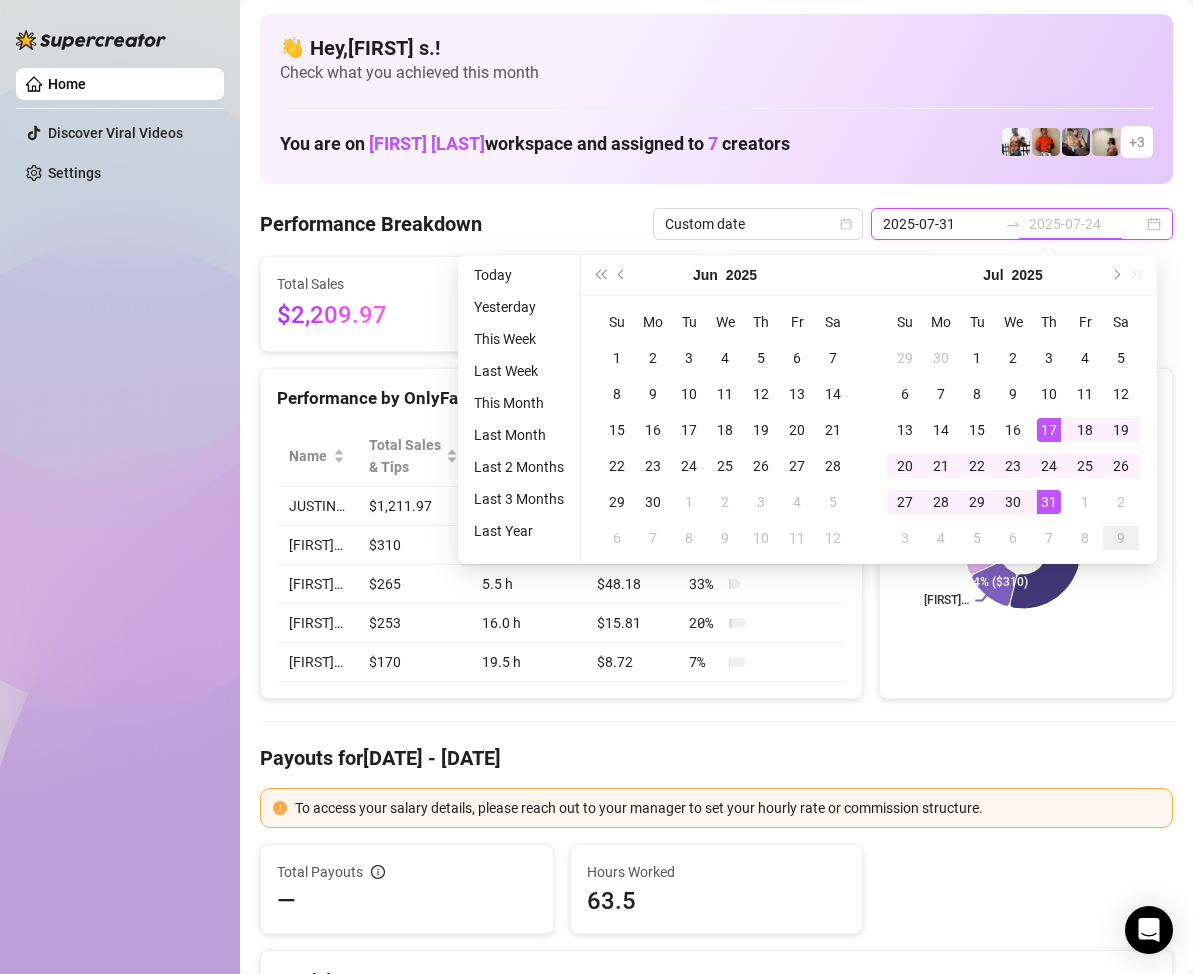 type on "2025-07-31" 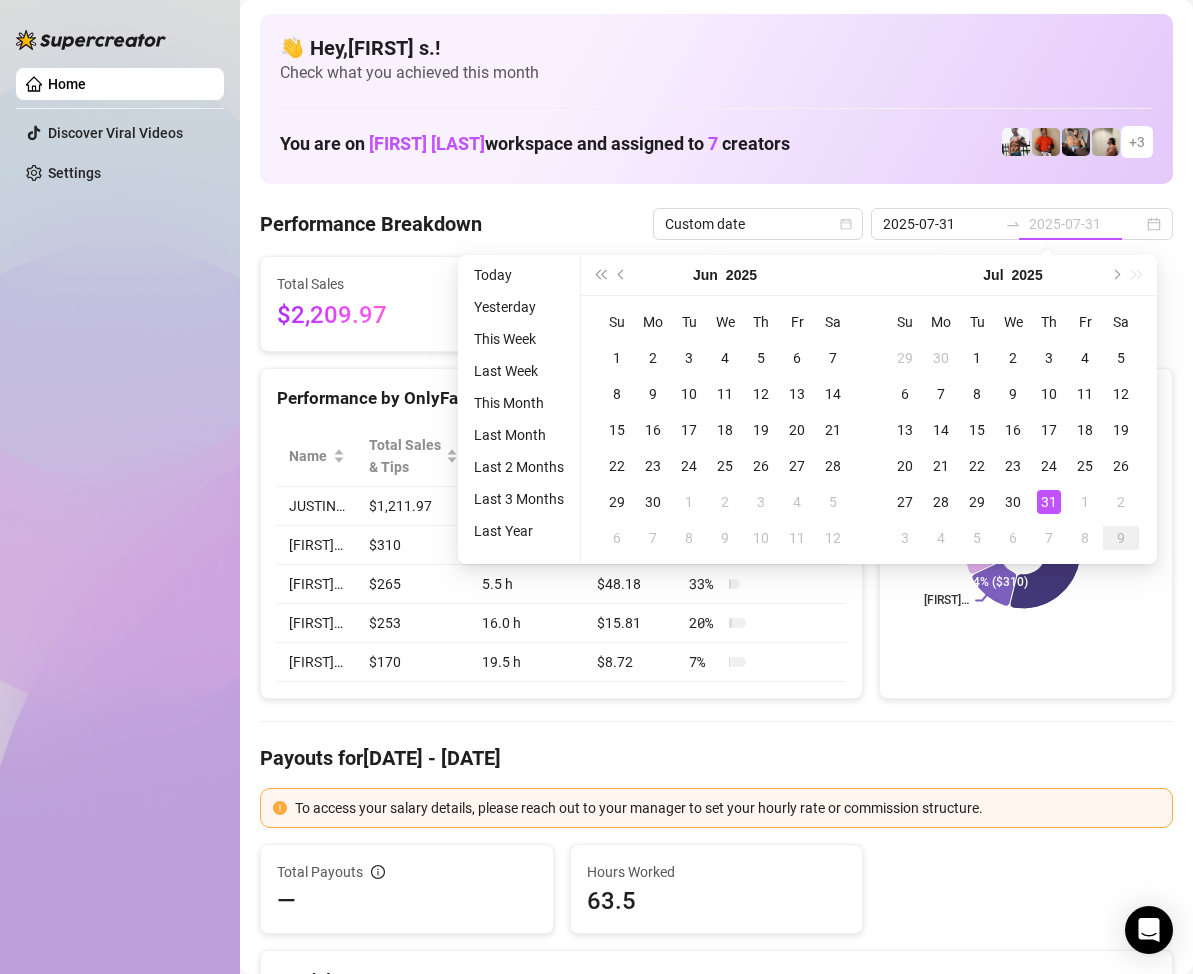 click on "31" at bounding box center (1049, 502) 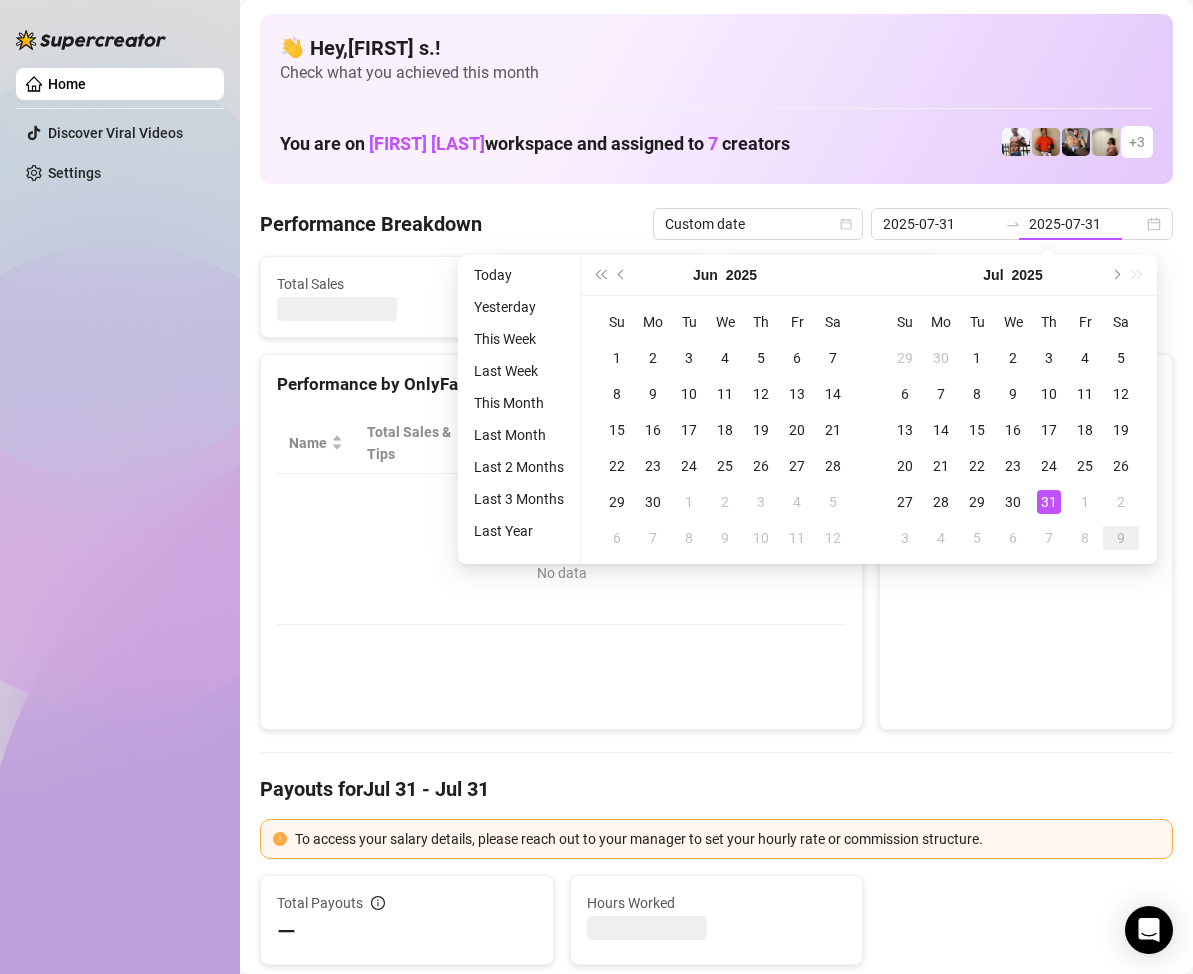 type on "2025-07-31" 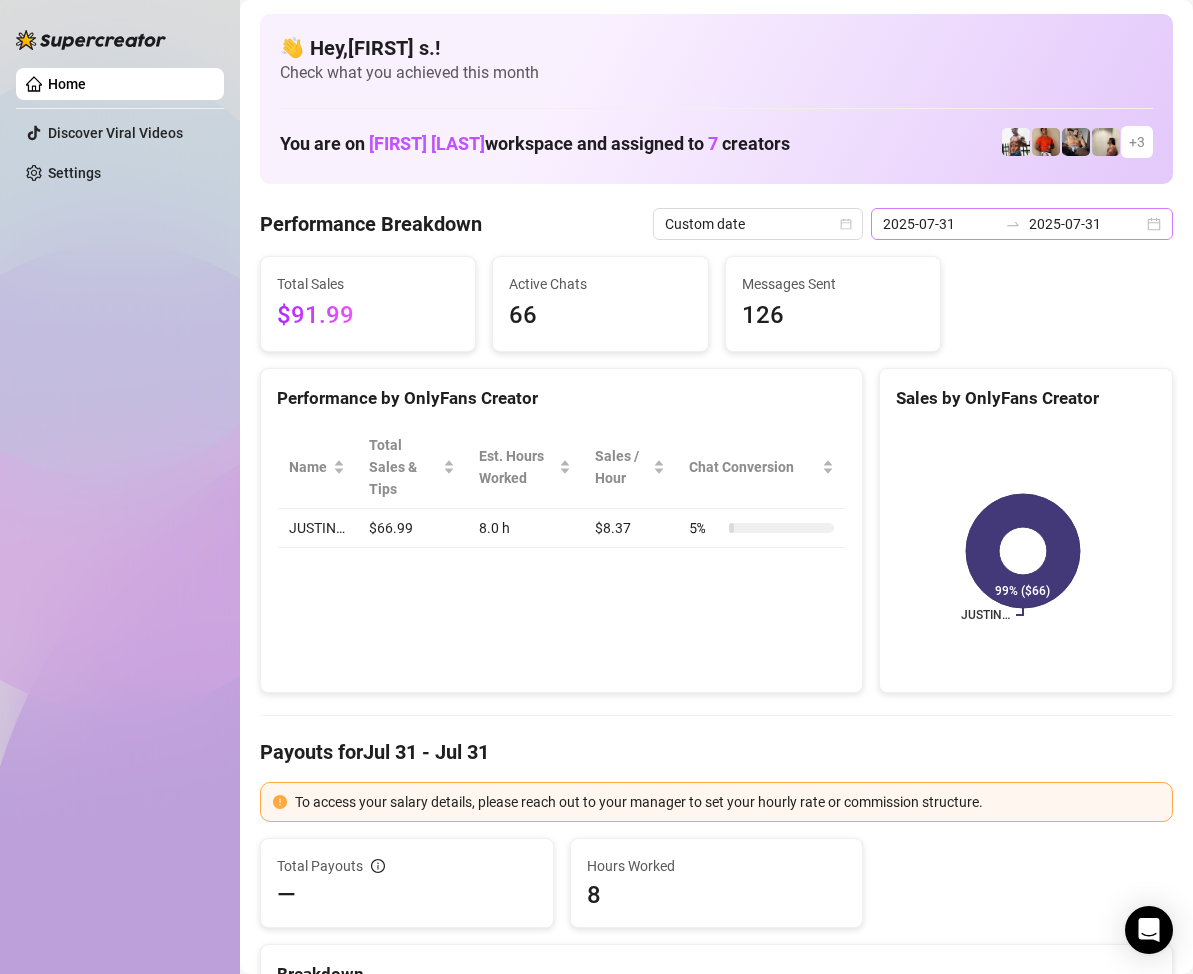 click on "2025-07-31 2025-07-31" at bounding box center [1022, 224] 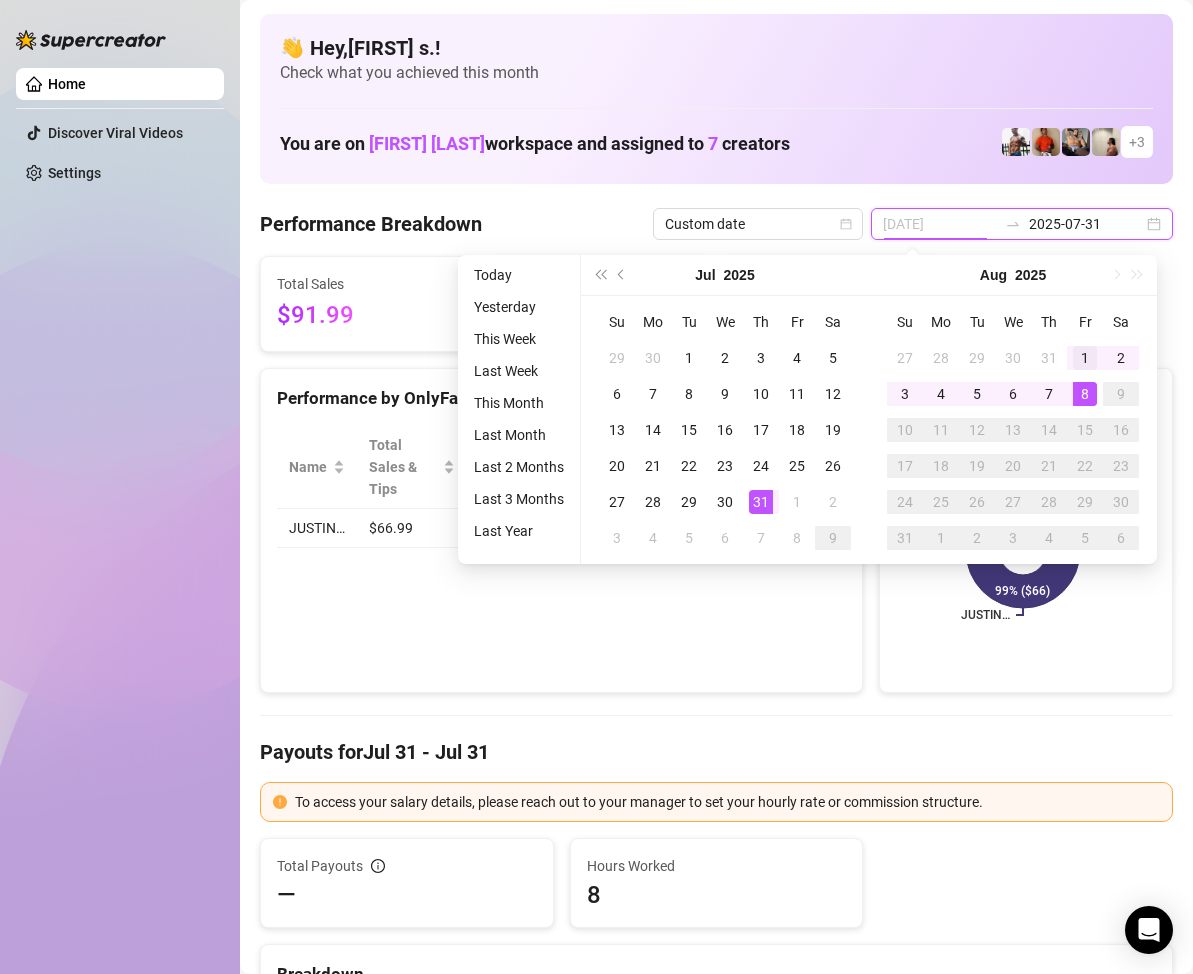 type on "2025-08-01" 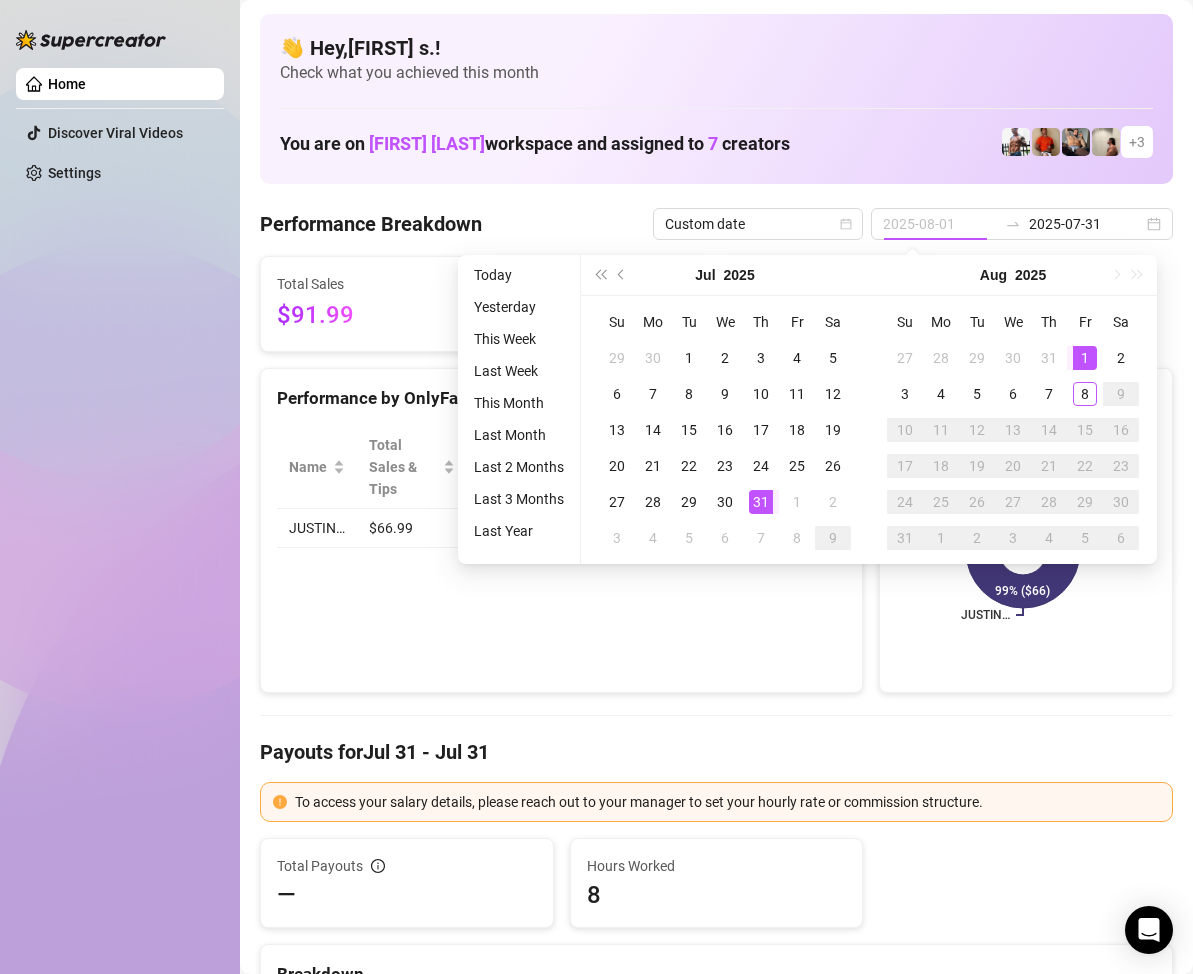 click on "1" at bounding box center [1085, 358] 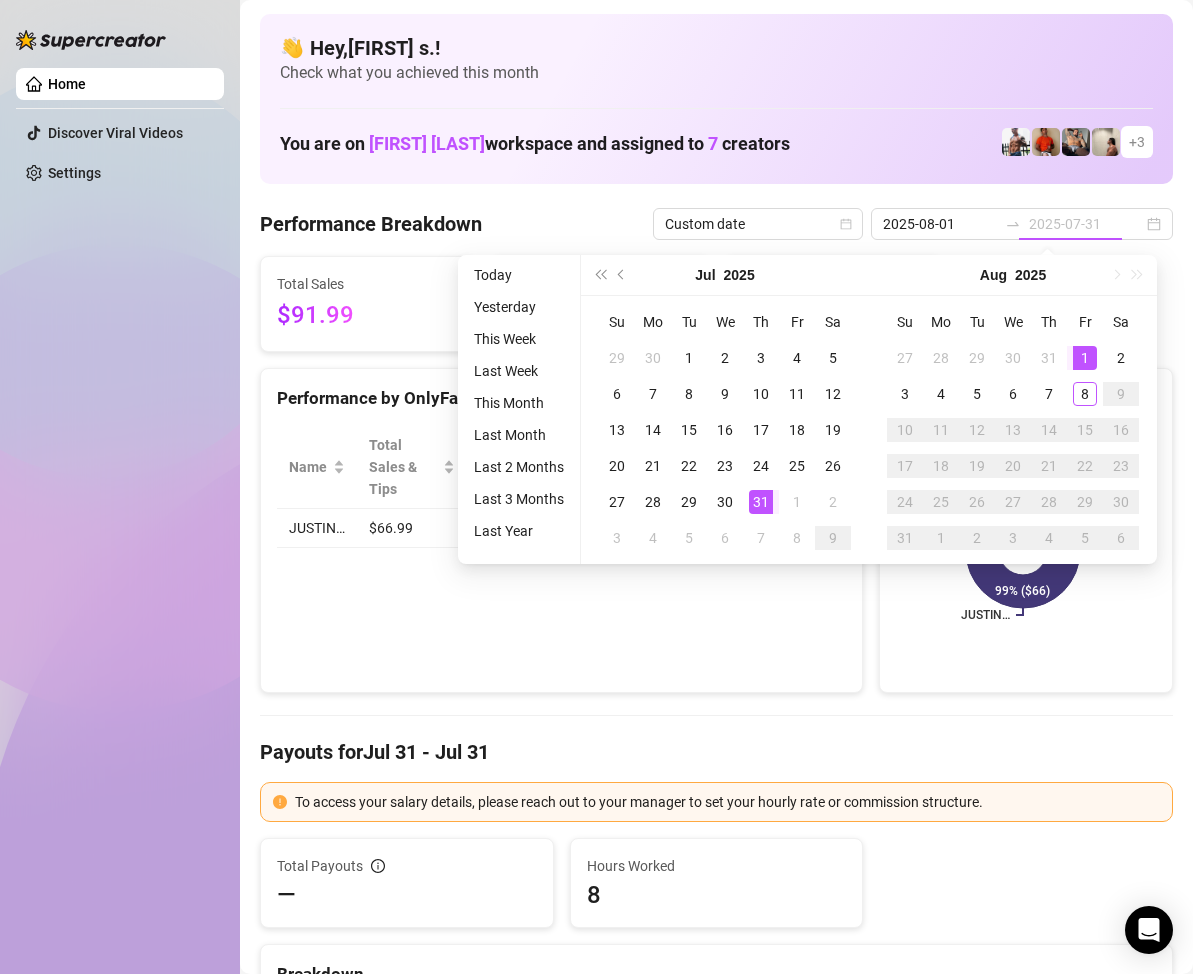 click on "1" at bounding box center [1085, 358] 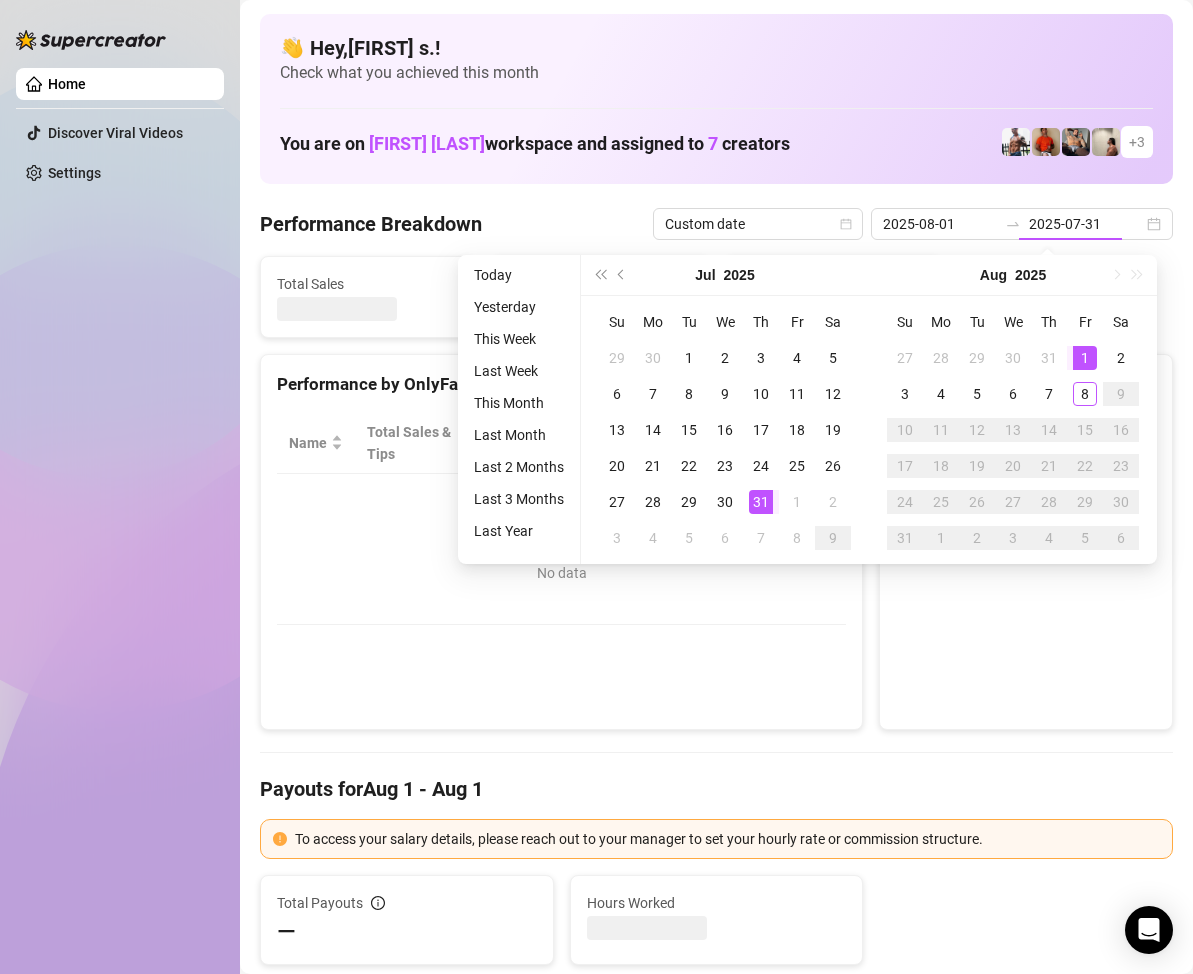type on "2025-08-01" 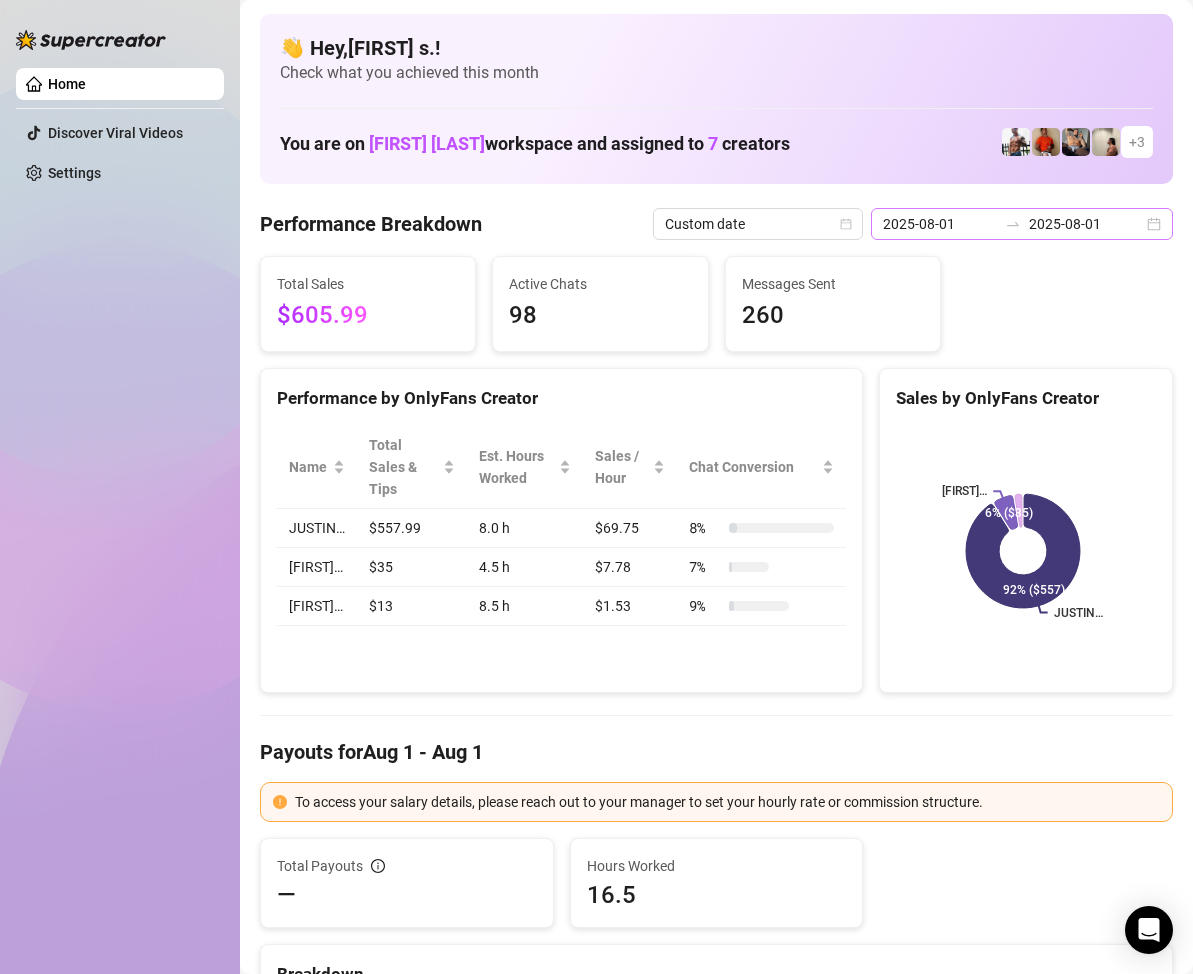 click on "2025-08-01 2025-08-01" at bounding box center [1022, 224] 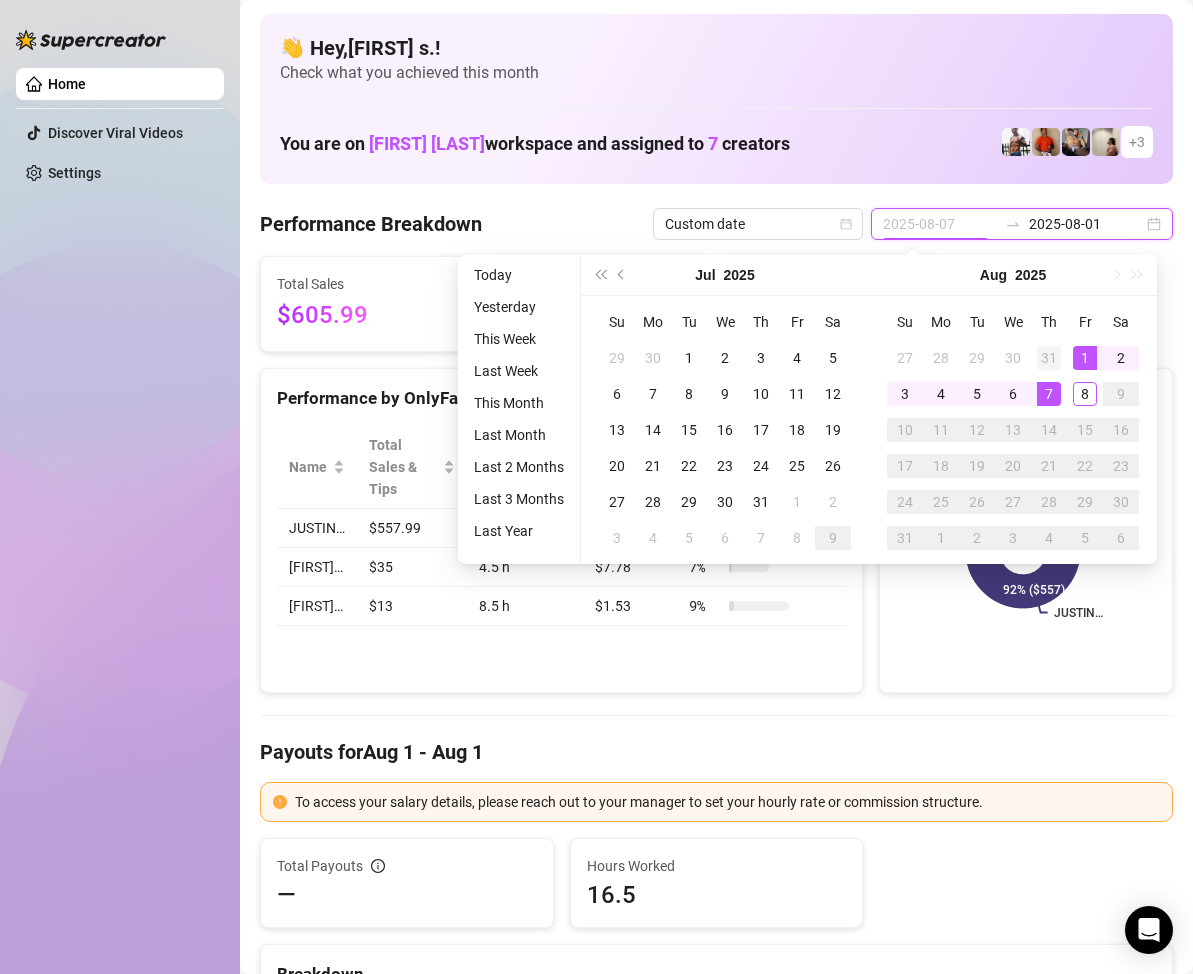 type on "2025-07-31" 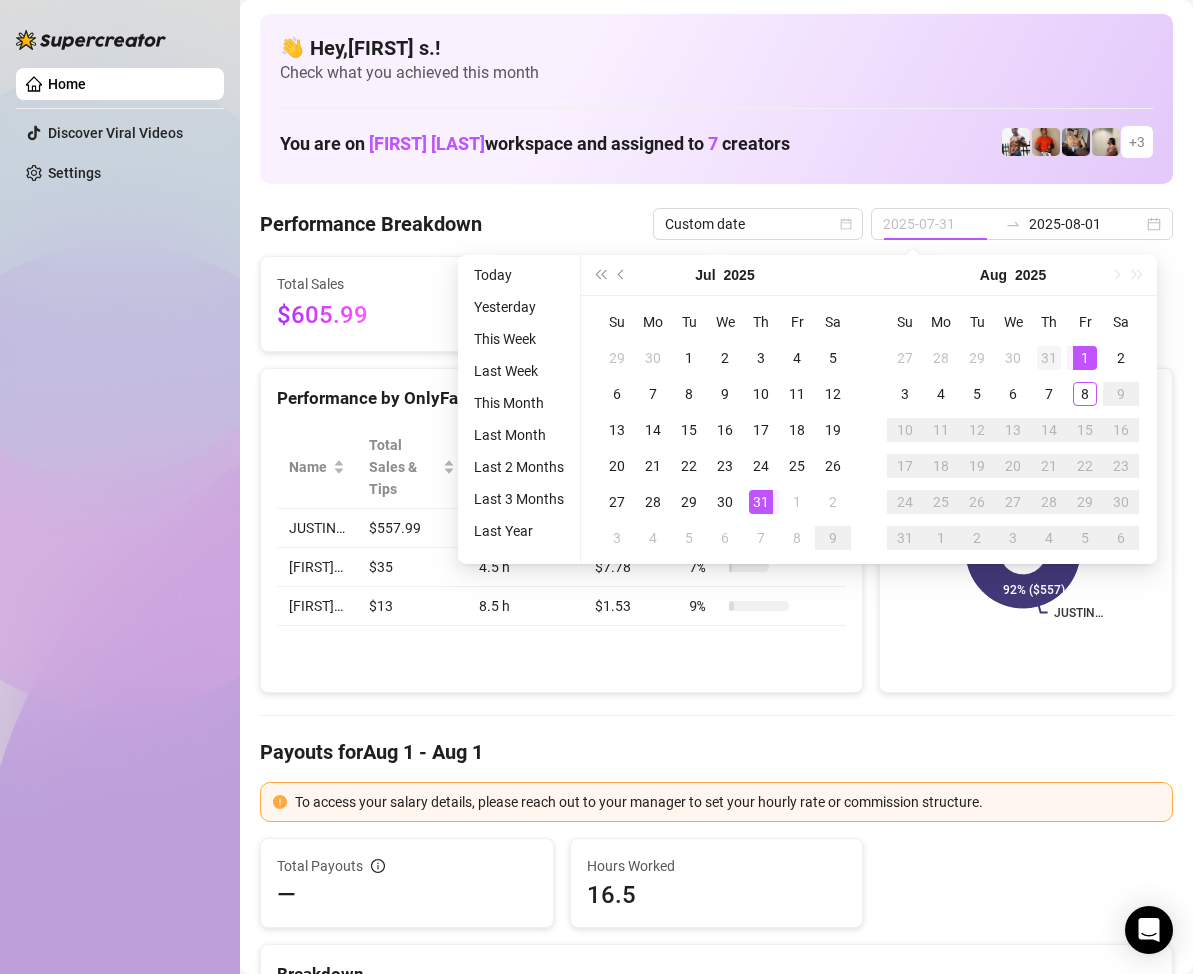 click on "31" at bounding box center (1049, 358) 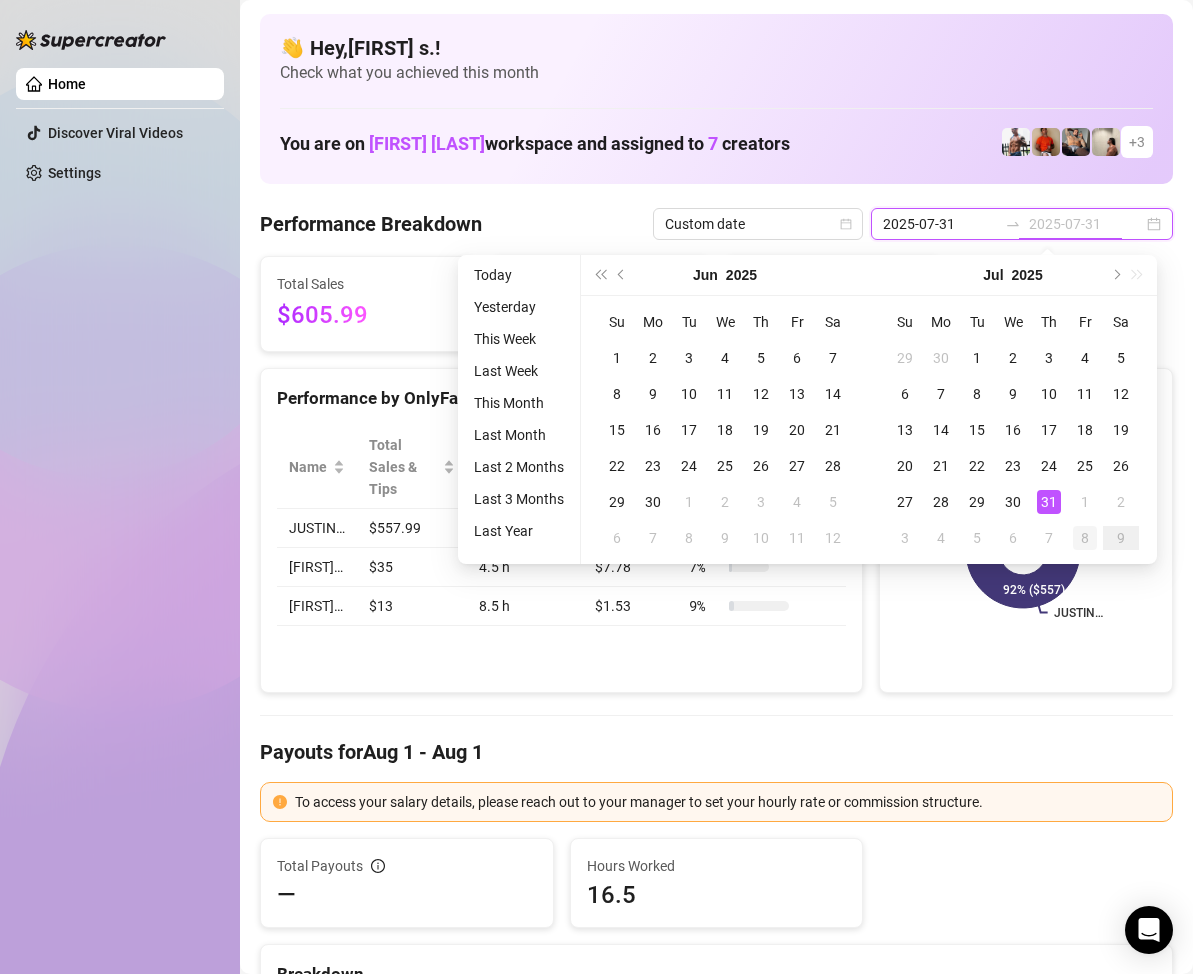 type on "2025-08-08" 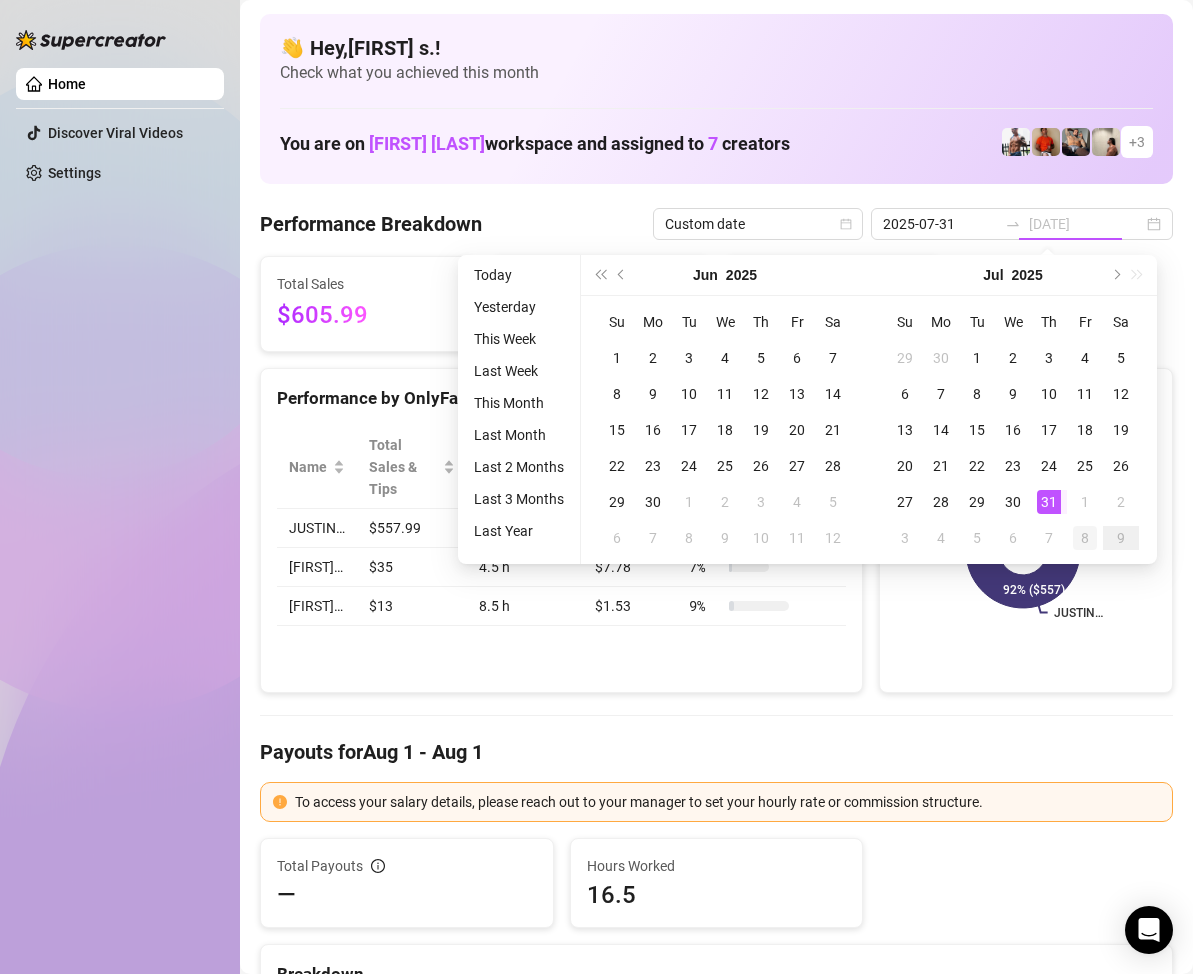 click on "8" at bounding box center (1085, 538) 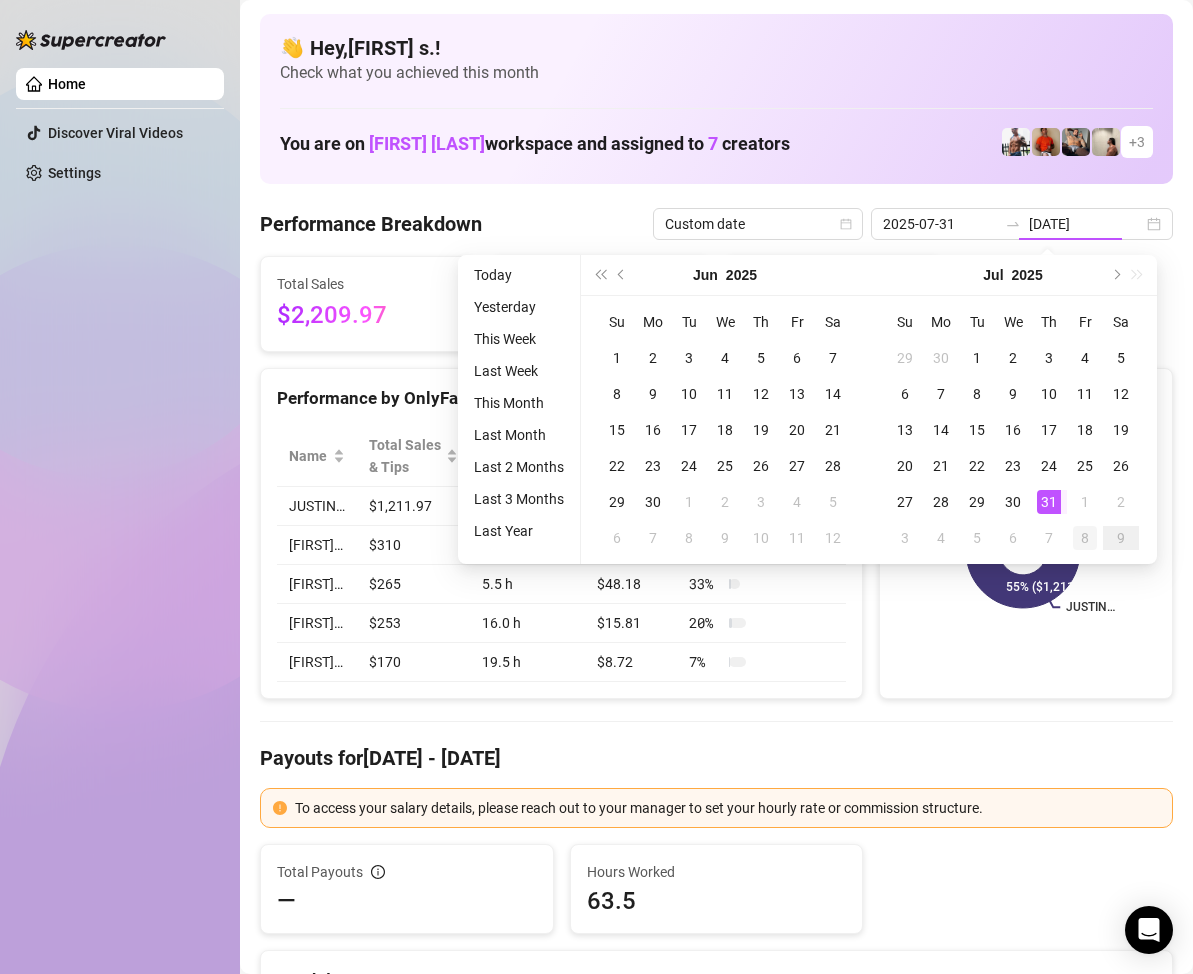 type on "2025-07-31" 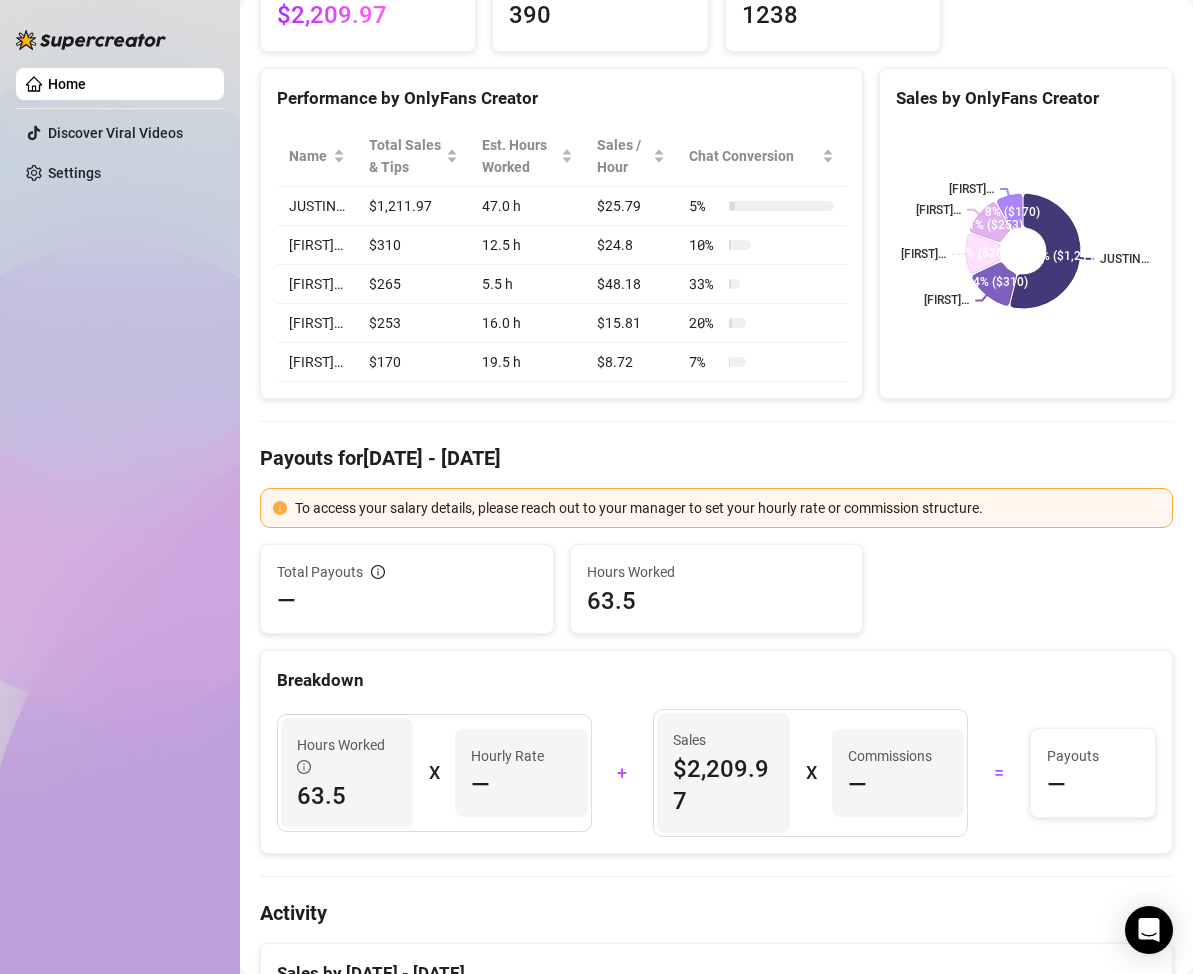 scroll, scrollTop: 0, scrollLeft: 0, axis: both 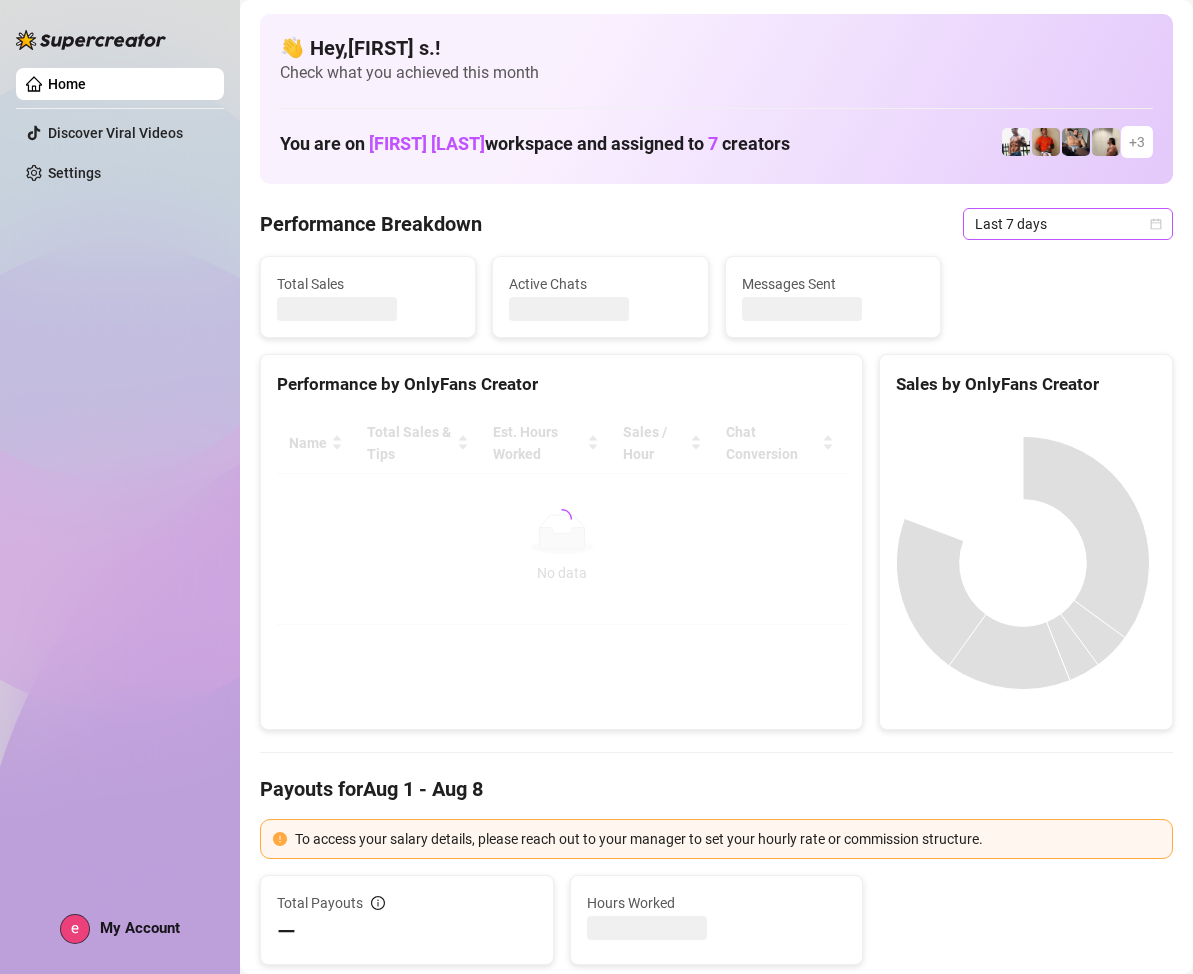 click 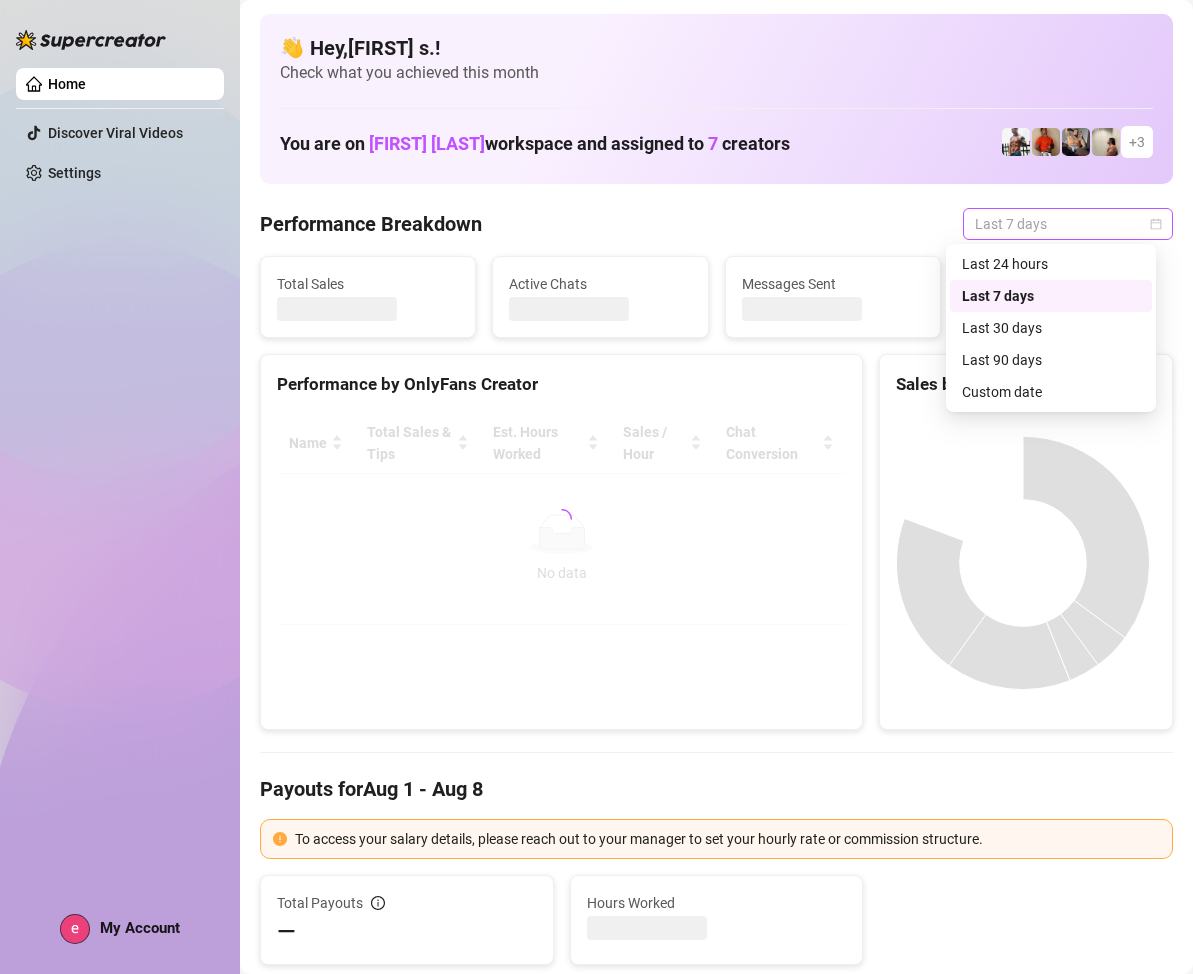 click 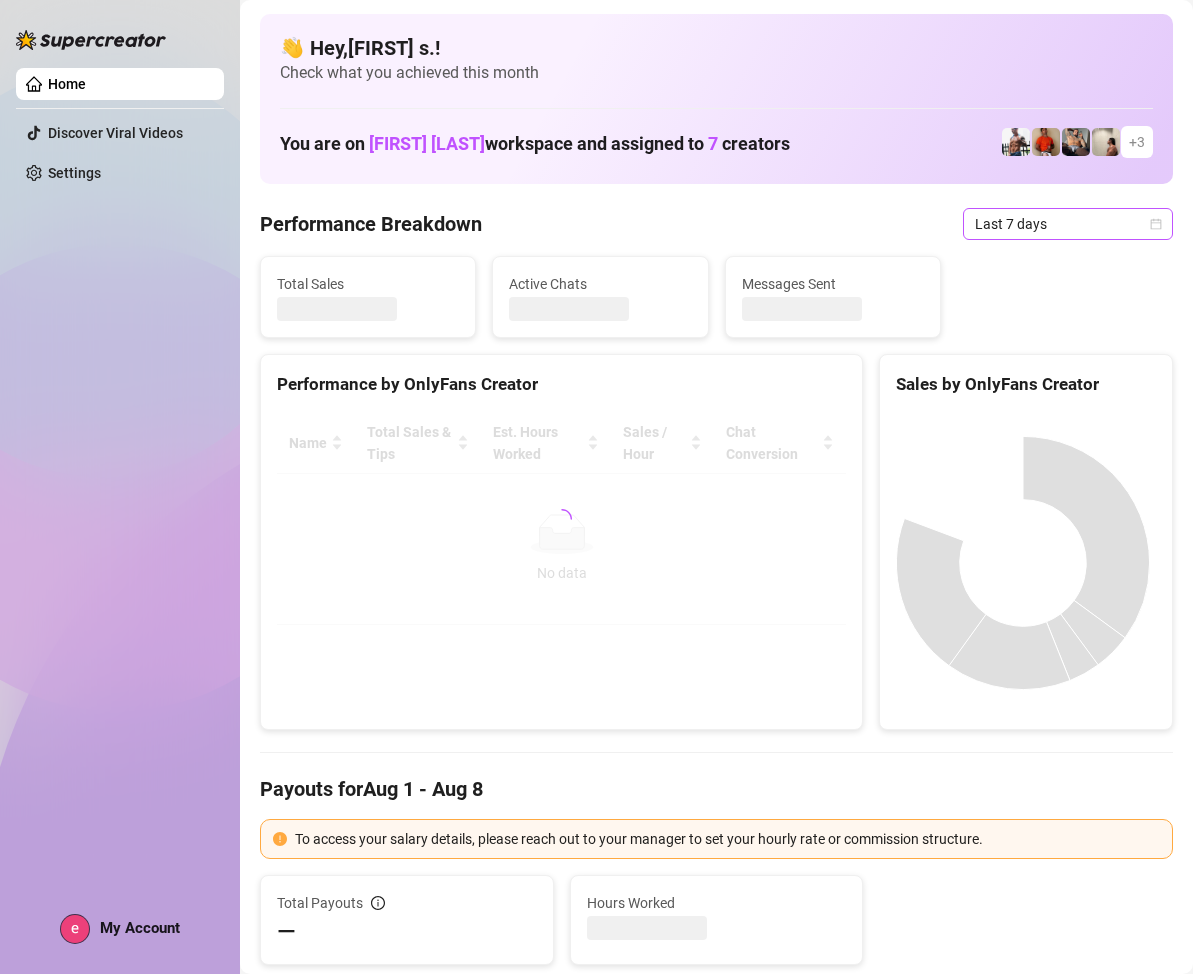 click on "Last 7 days" at bounding box center [1068, 224] 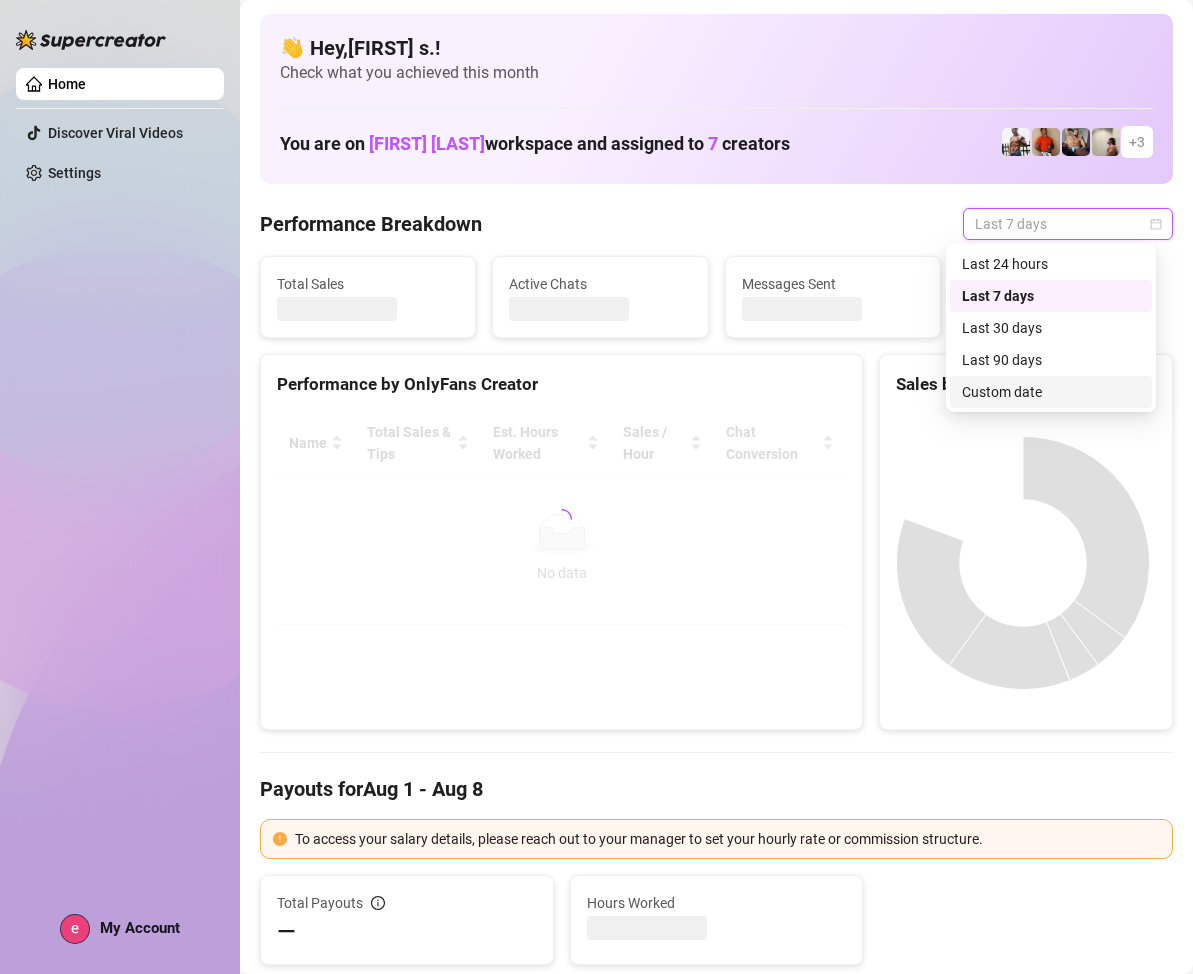 click on "Custom date" at bounding box center (1051, 392) 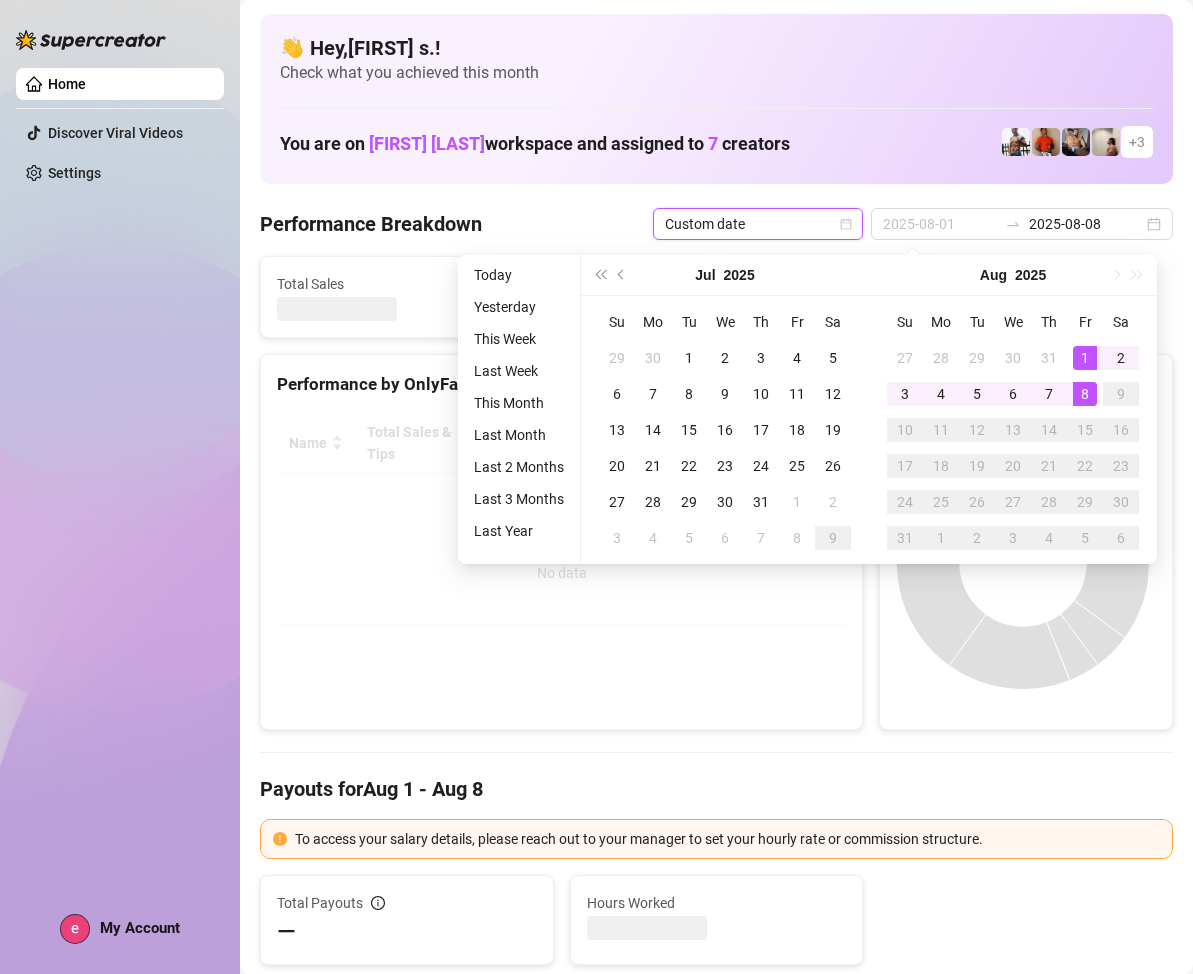click on "8" at bounding box center [1085, 394] 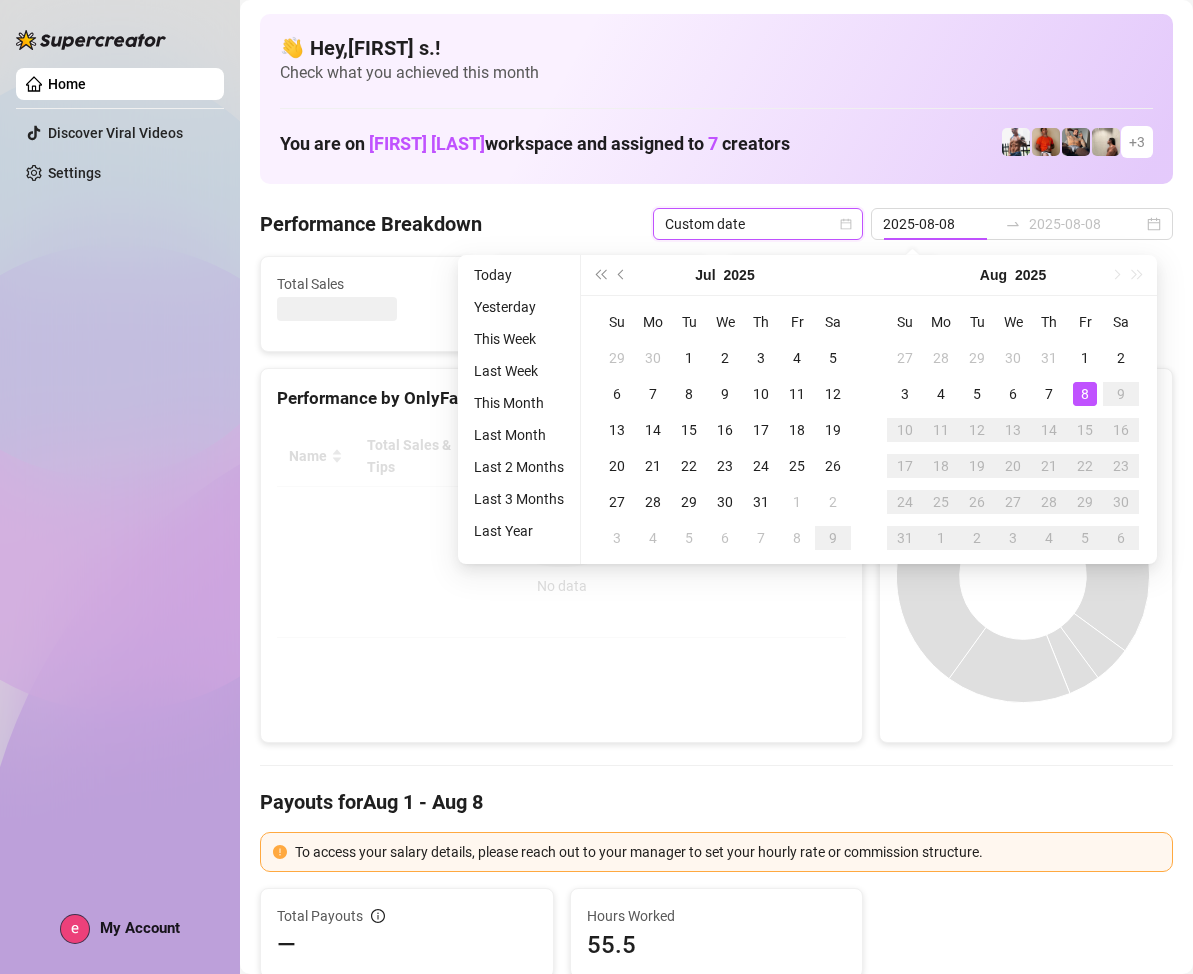 click on "8" at bounding box center [1085, 394] 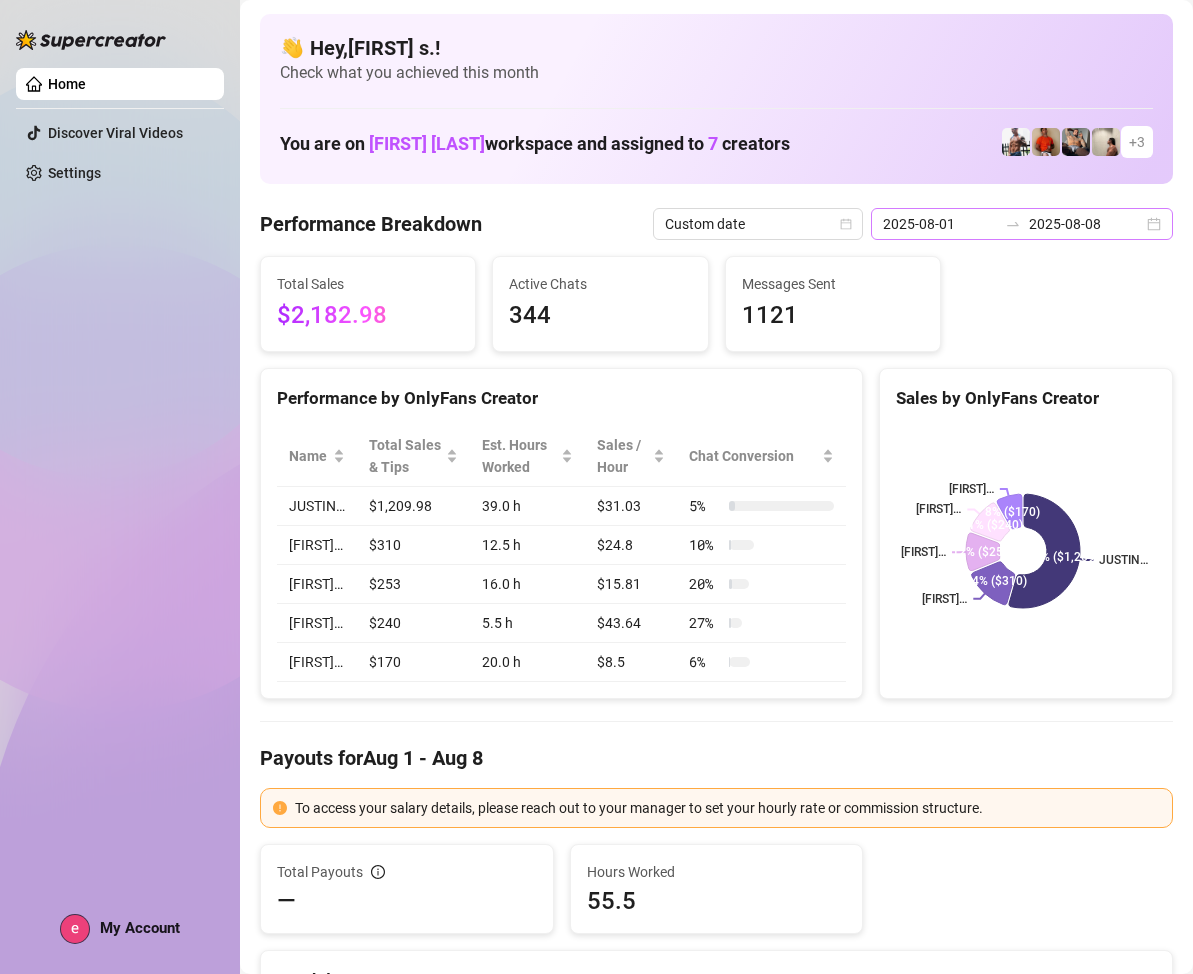 click on "2025-08-01 2025-08-08" at bounding box center [1022, 224] 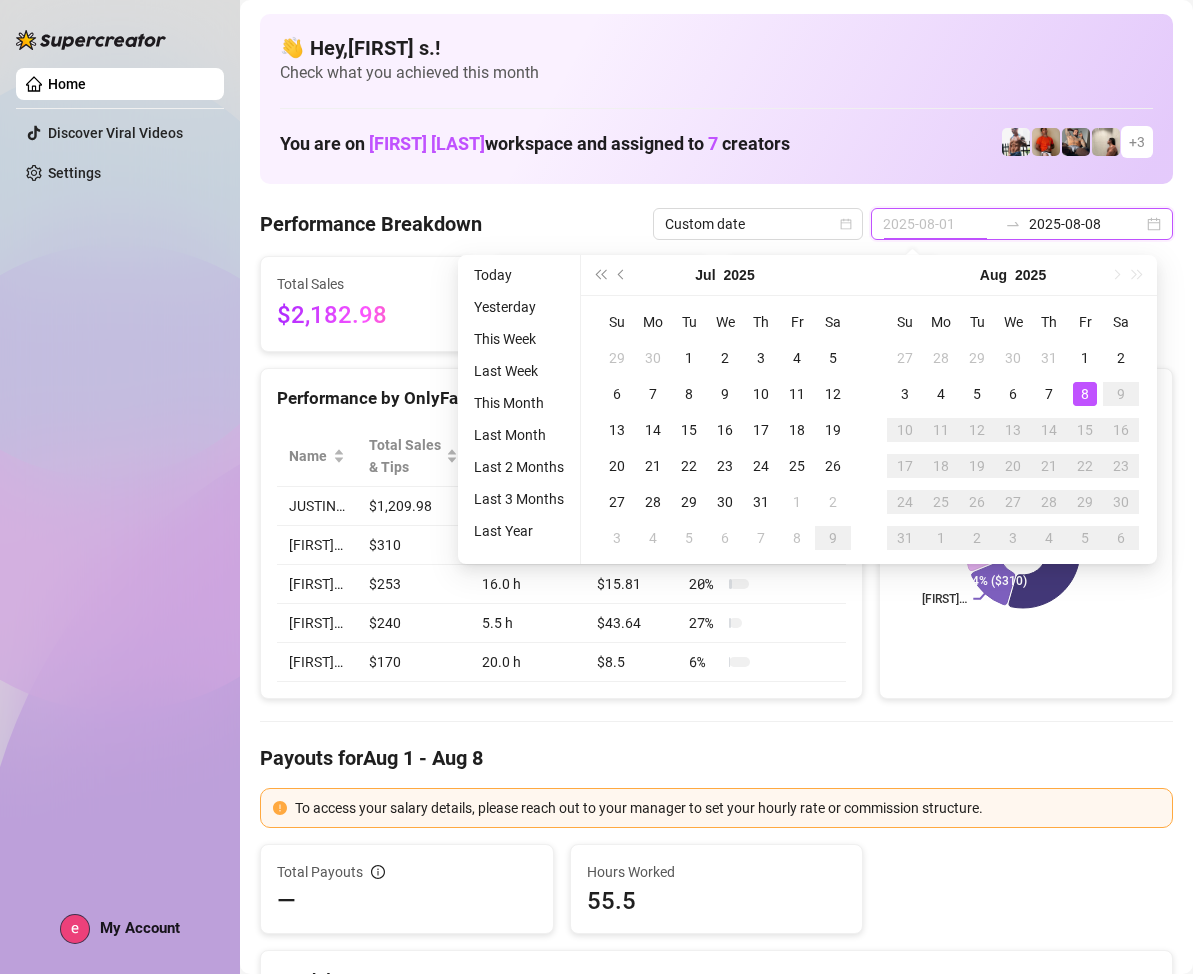 type on "2025-08-08" 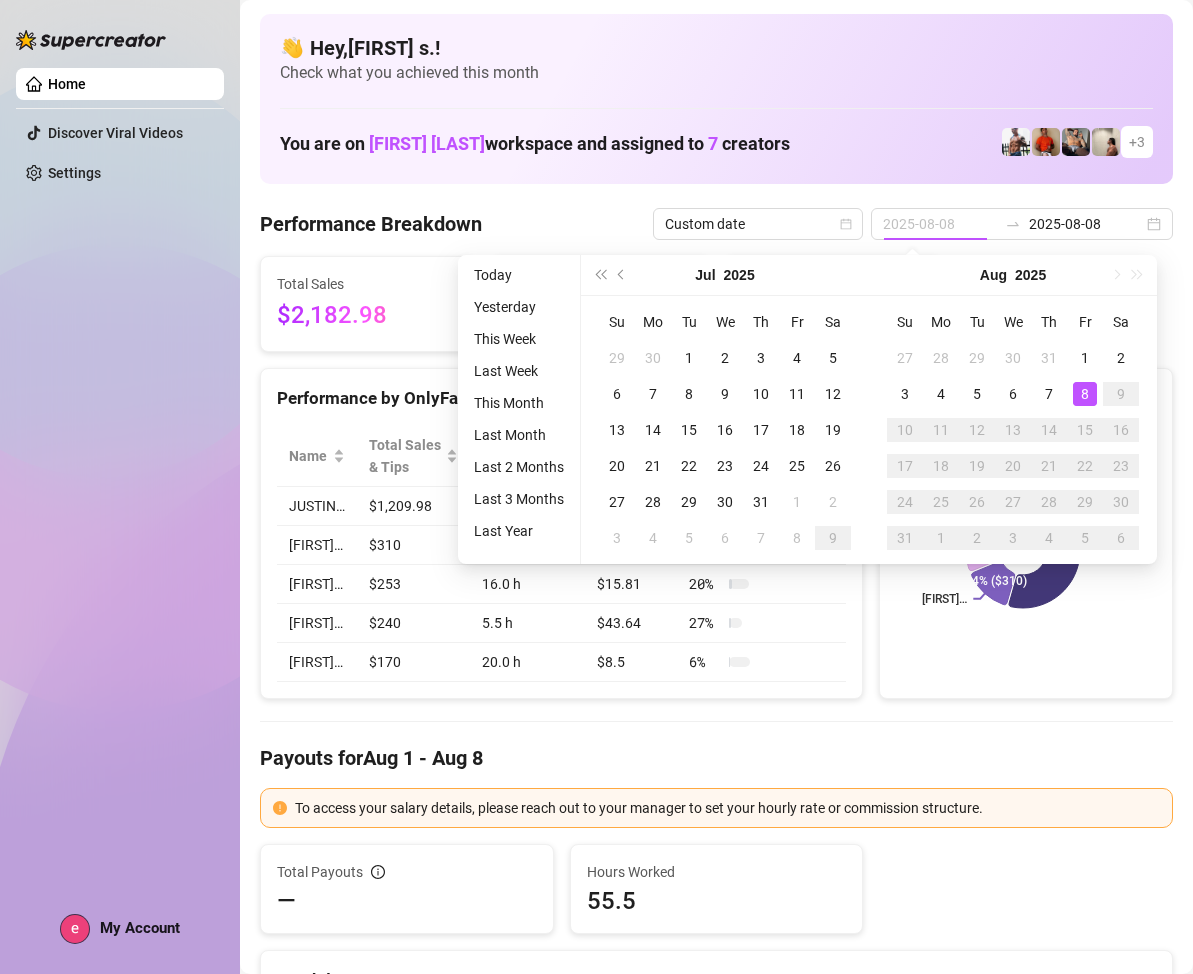 click on "8" at bounding box center (1085, 394) 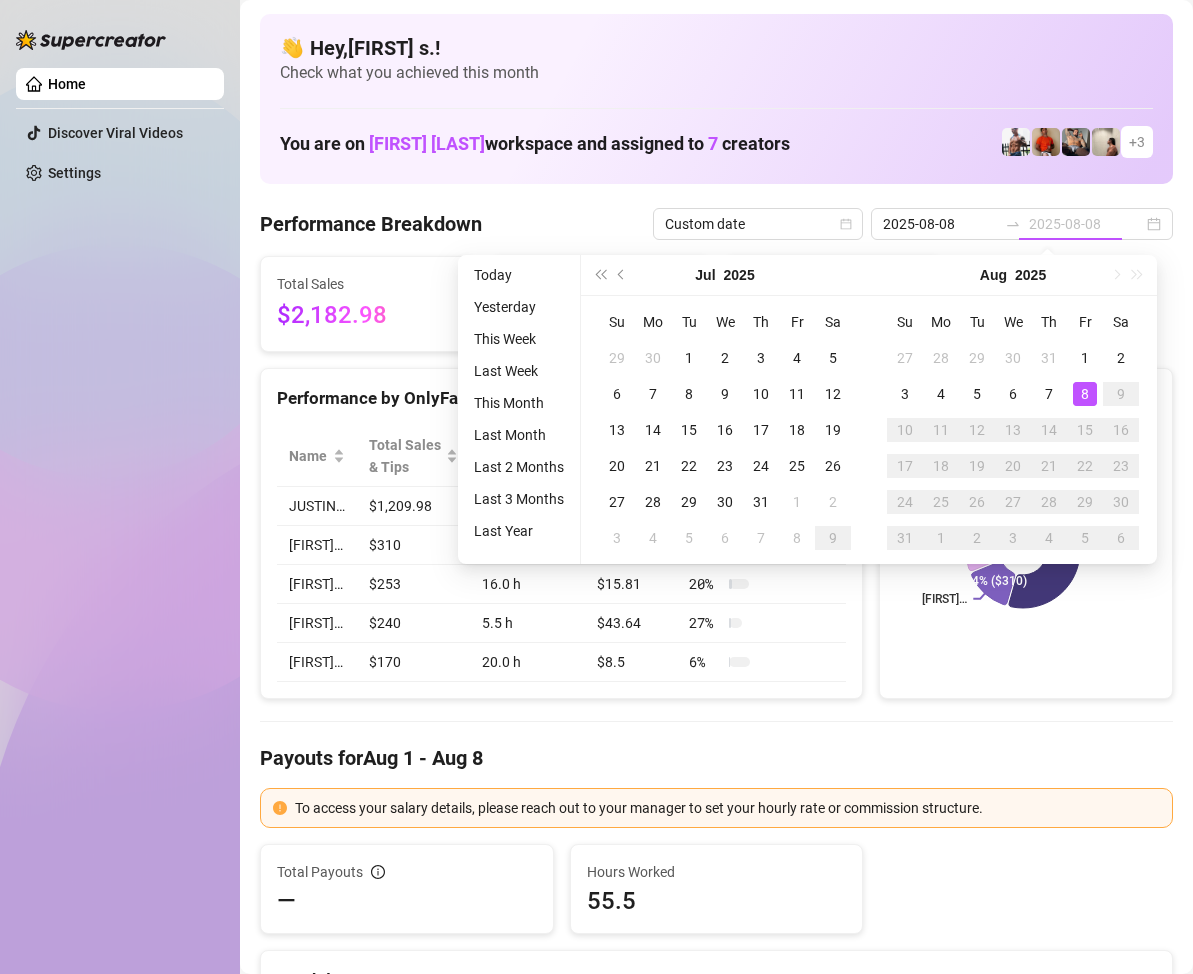 click on "8" at bounding box center (1085, 394) 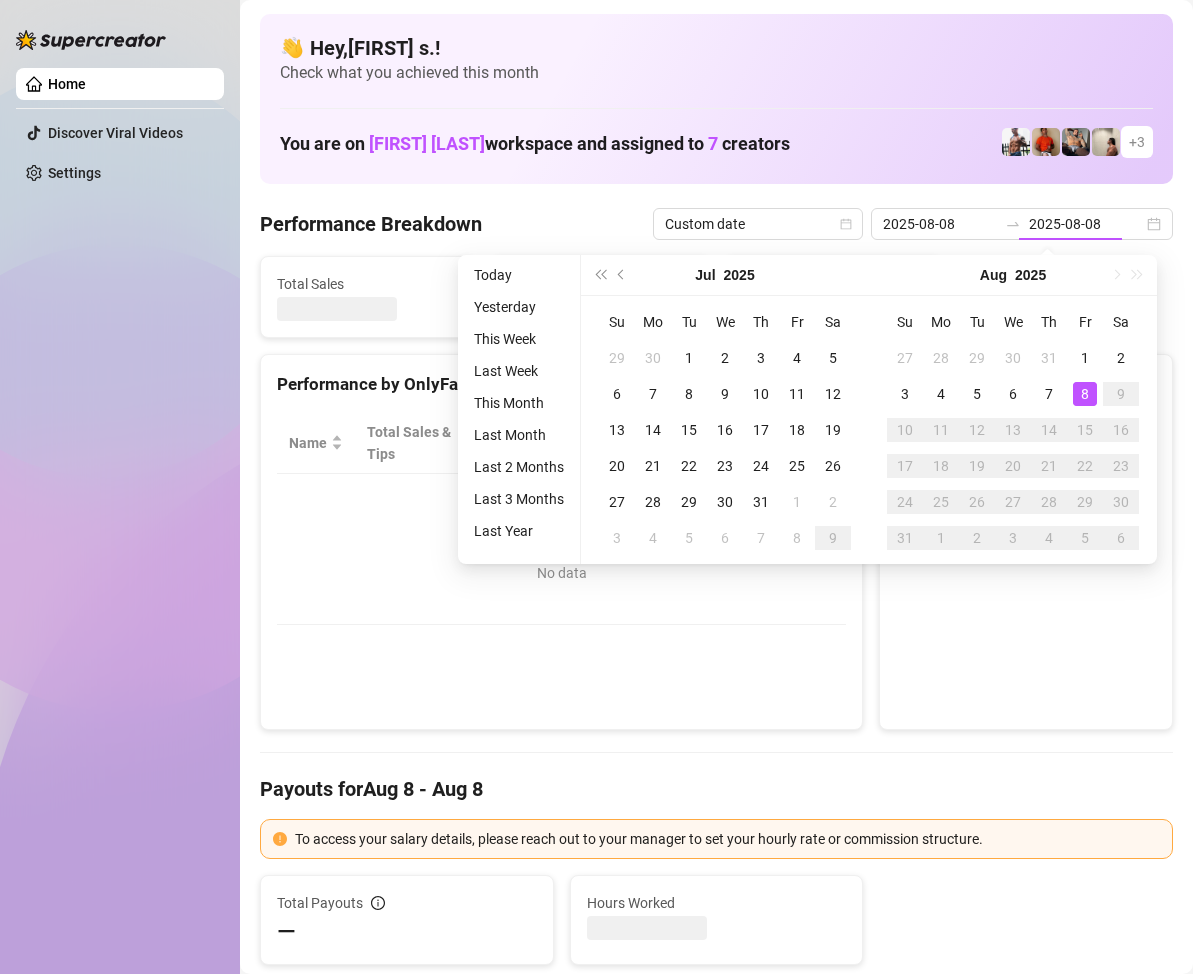 type on "2025-08-08" 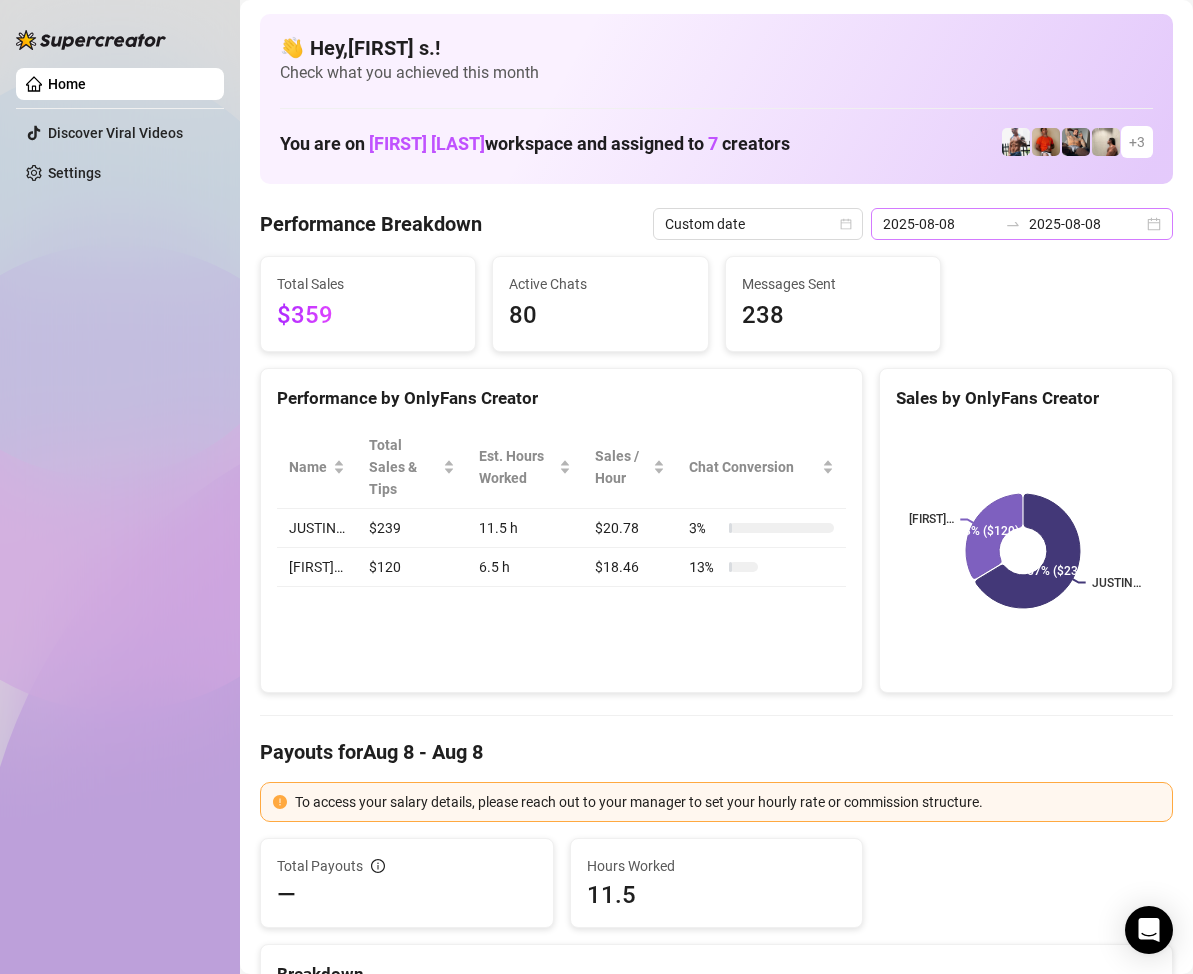 click on "2025-08-08 2025-08-08" at bounding box center [1022, 224] 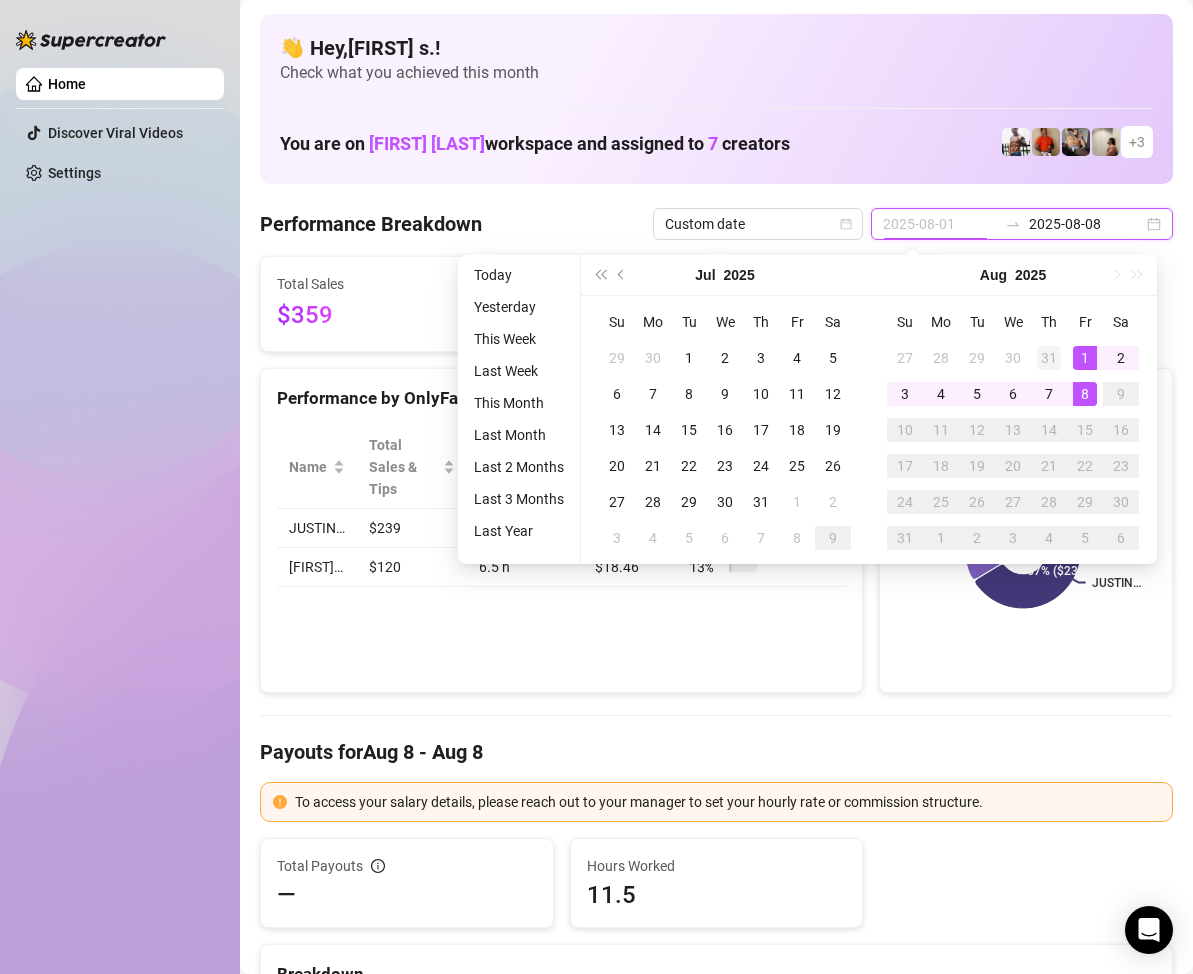 type on "2025-07-31" 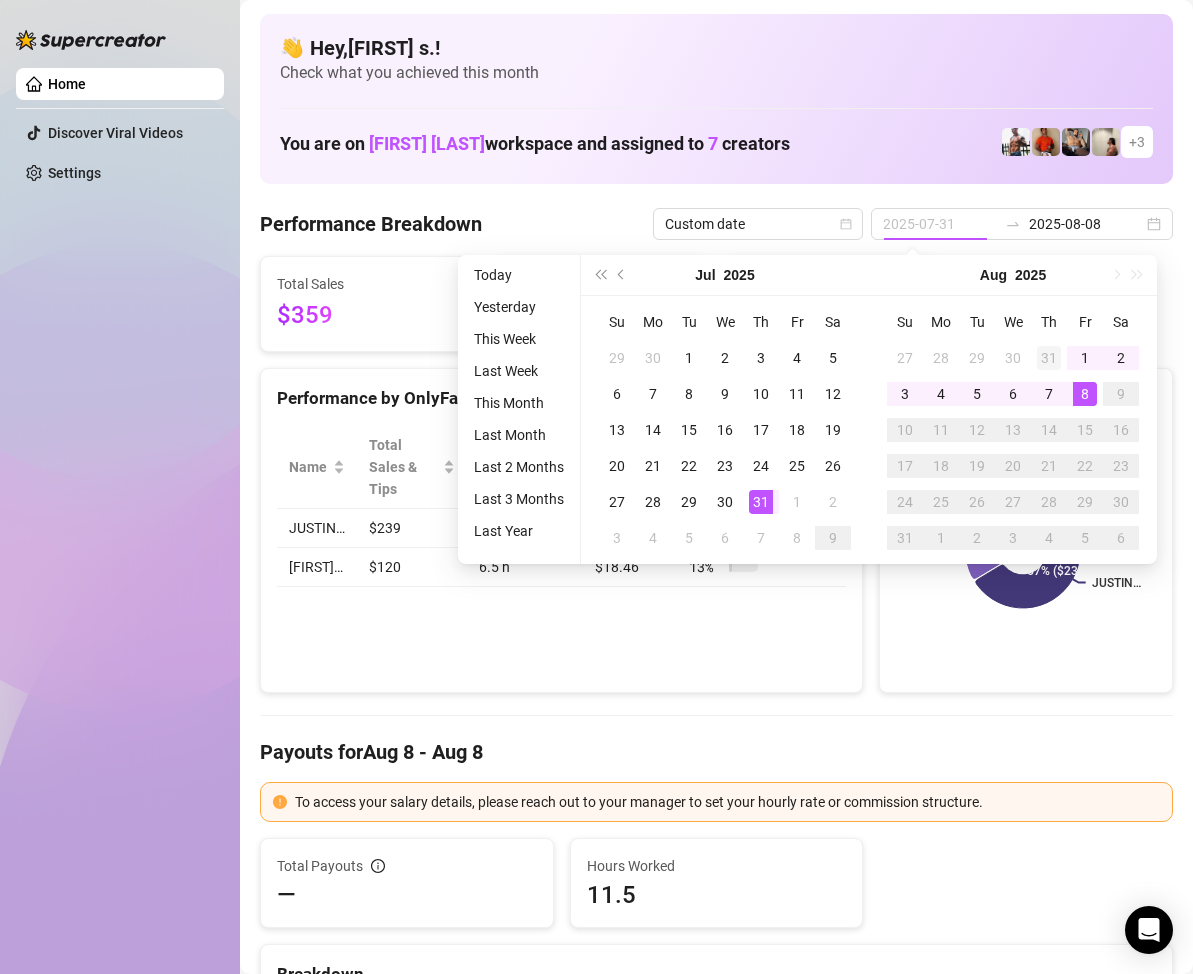 click on "31" at bounding box center (1049, 358) 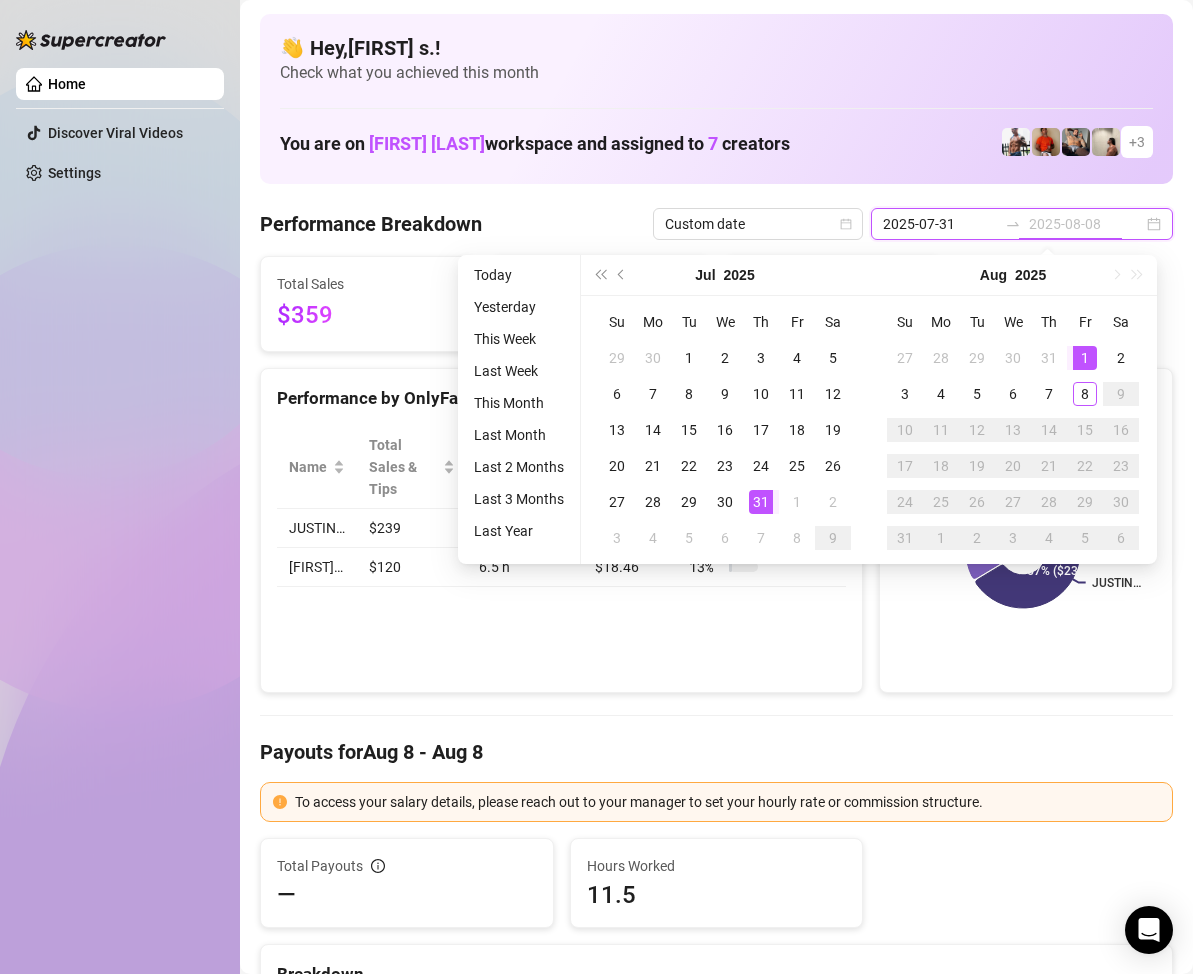 type on "2025-08-01" 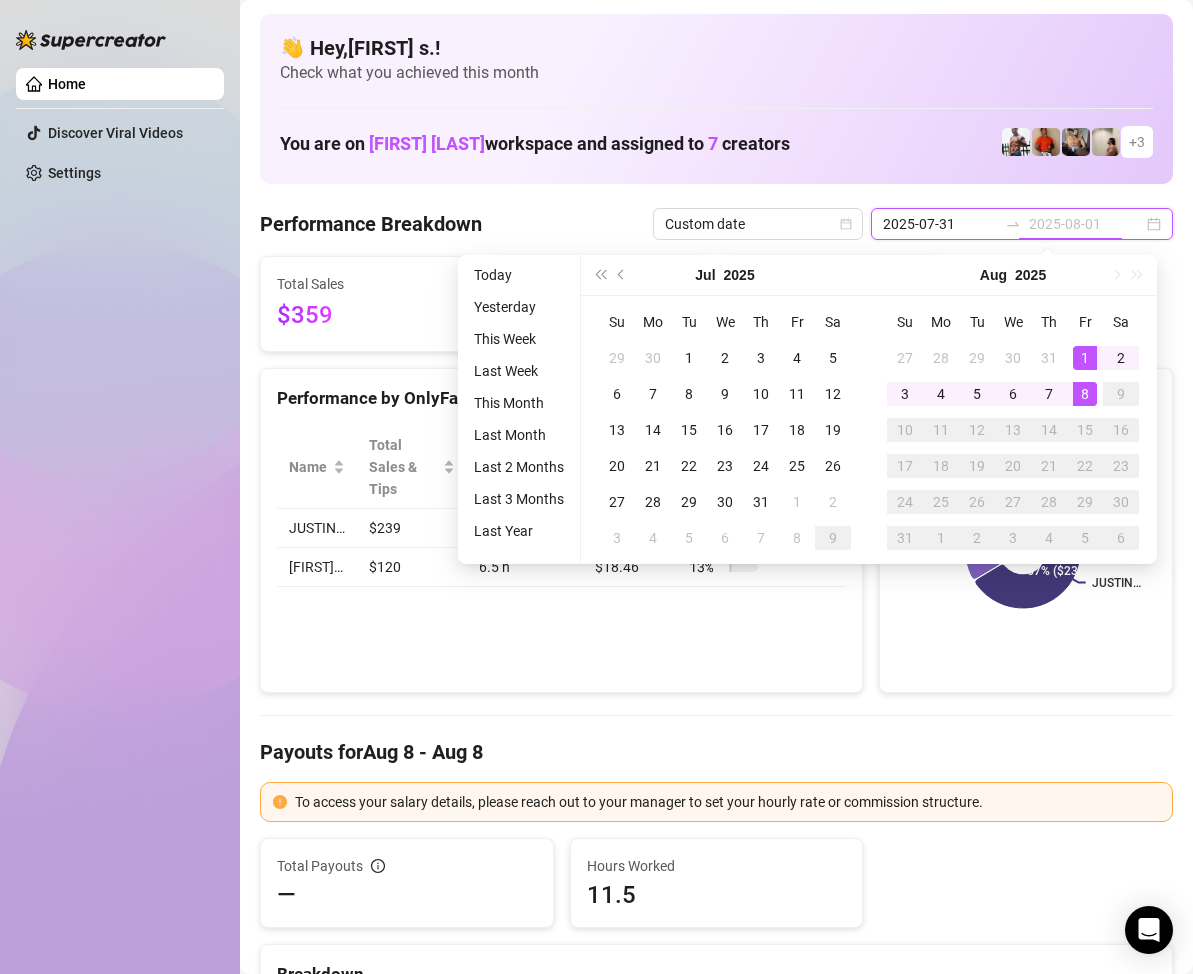 type on "2025-08-08" 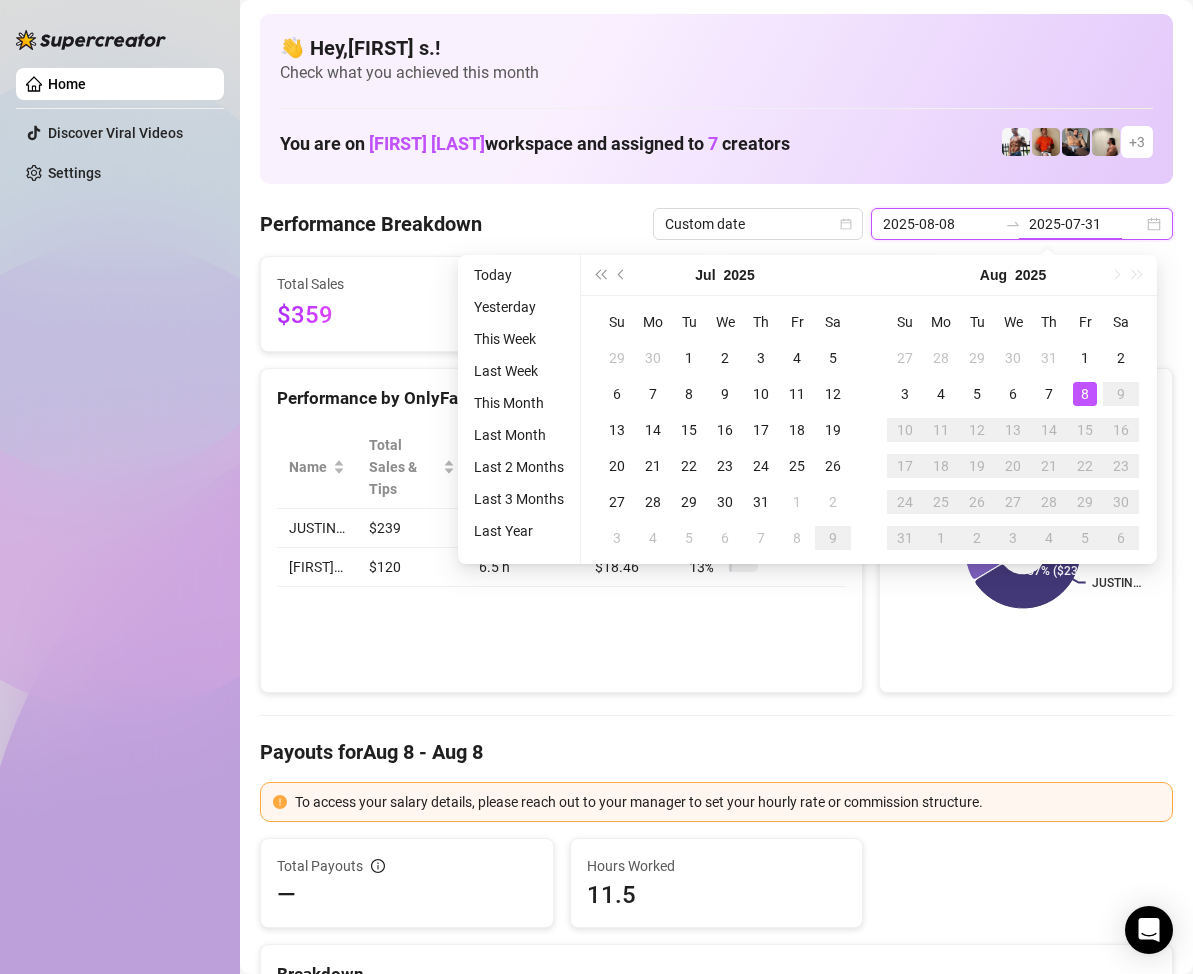type on "2025-08-08" 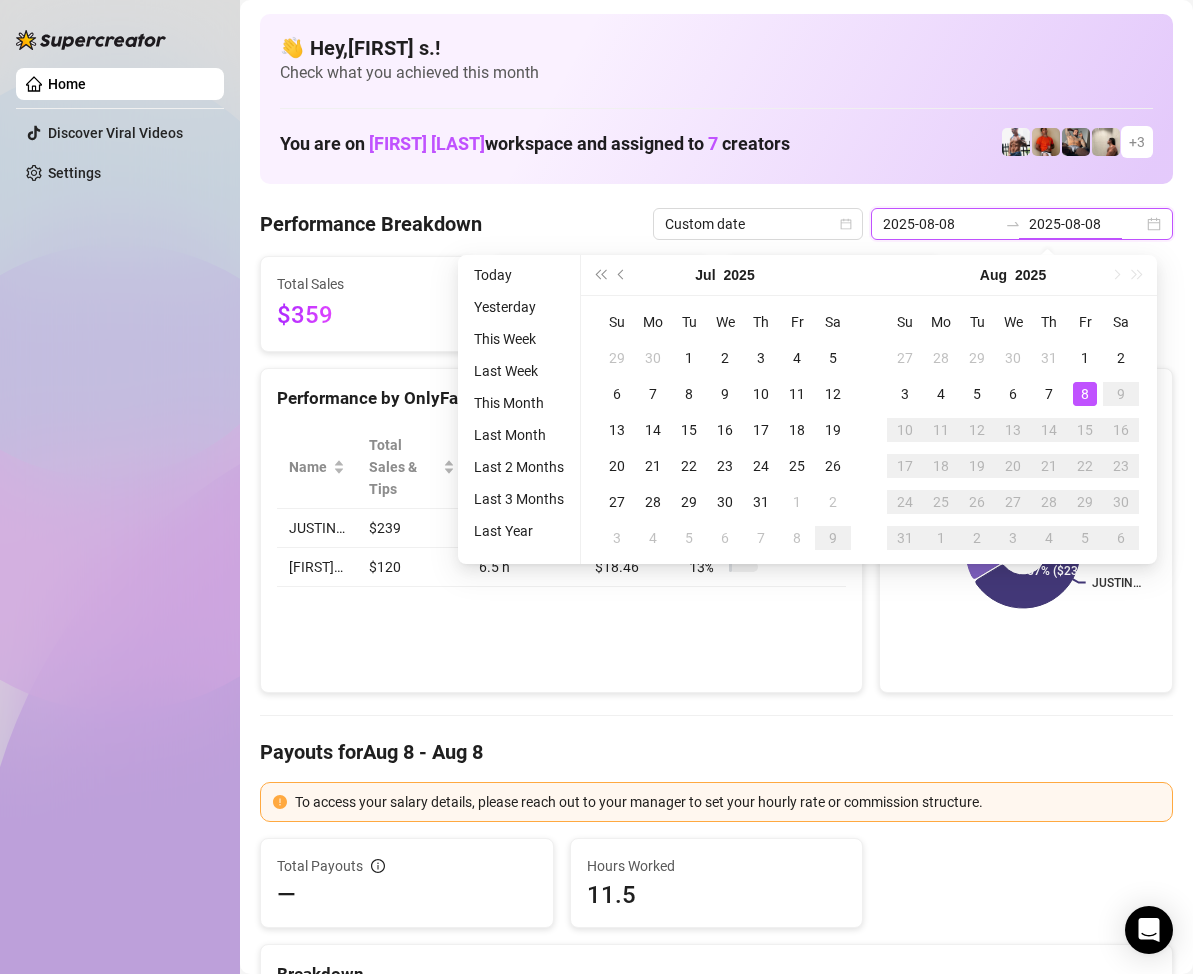 click on "2025-08-08" at bounding box center [940, 224] 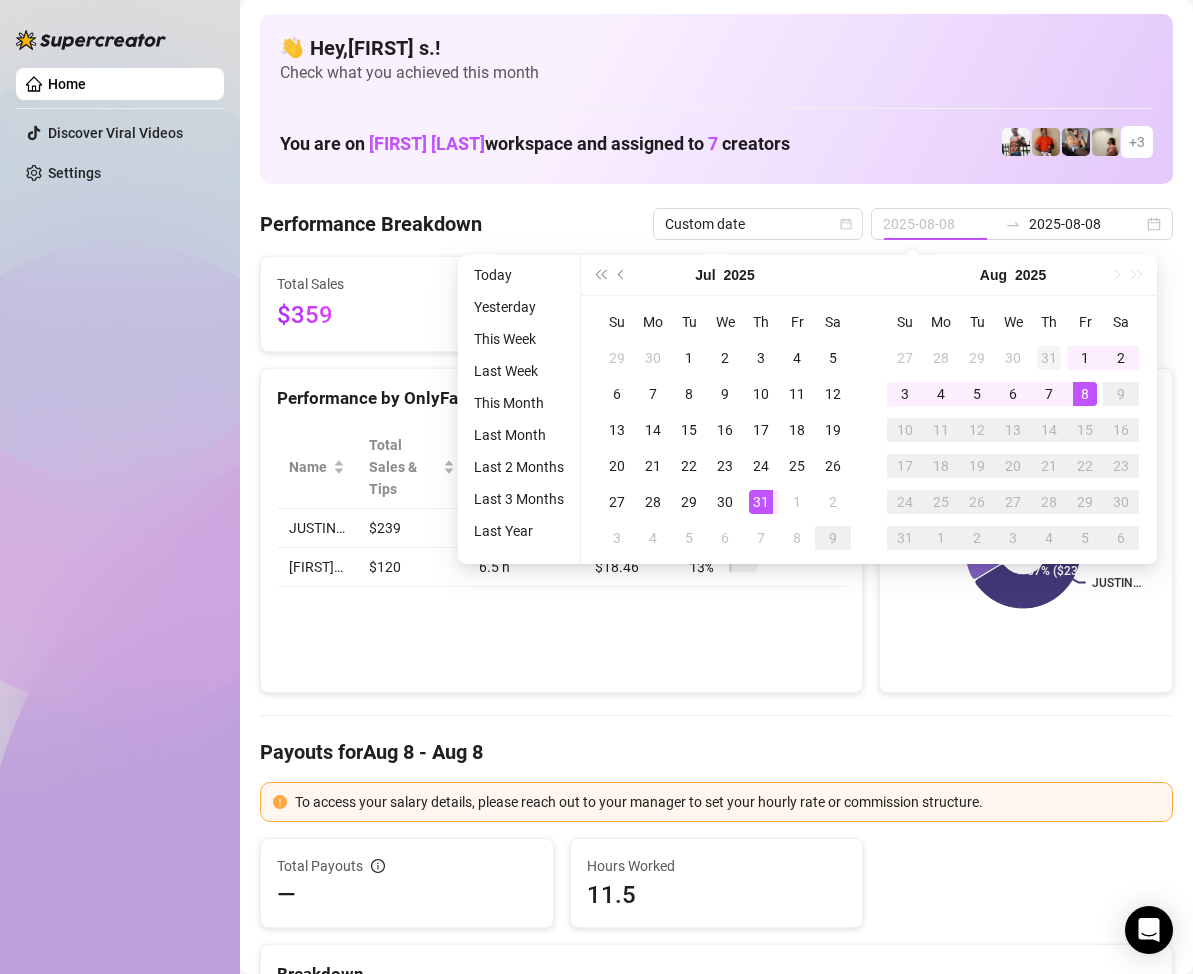 click on "31" at bounding box center [1049, 358] 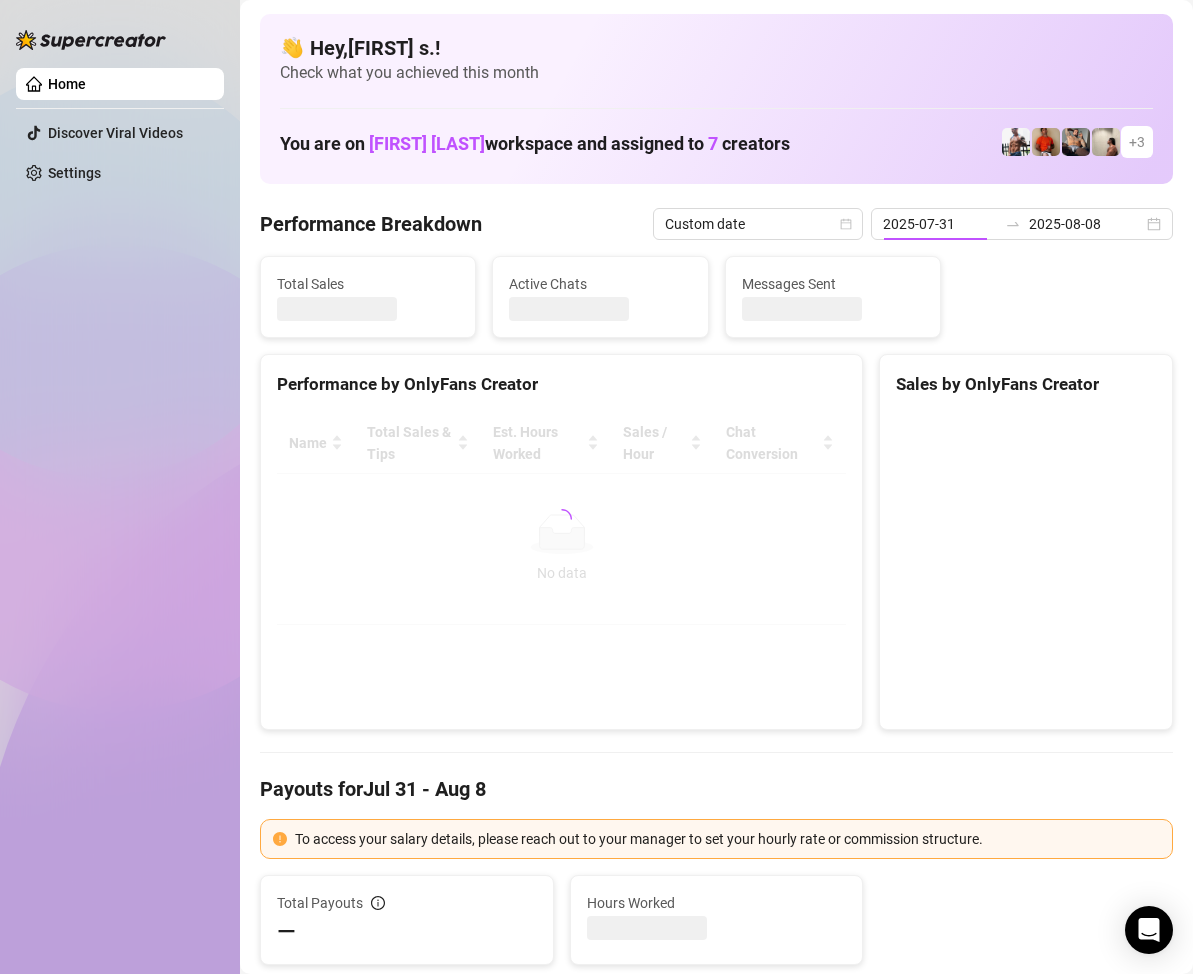 type on "2025-07-31" 